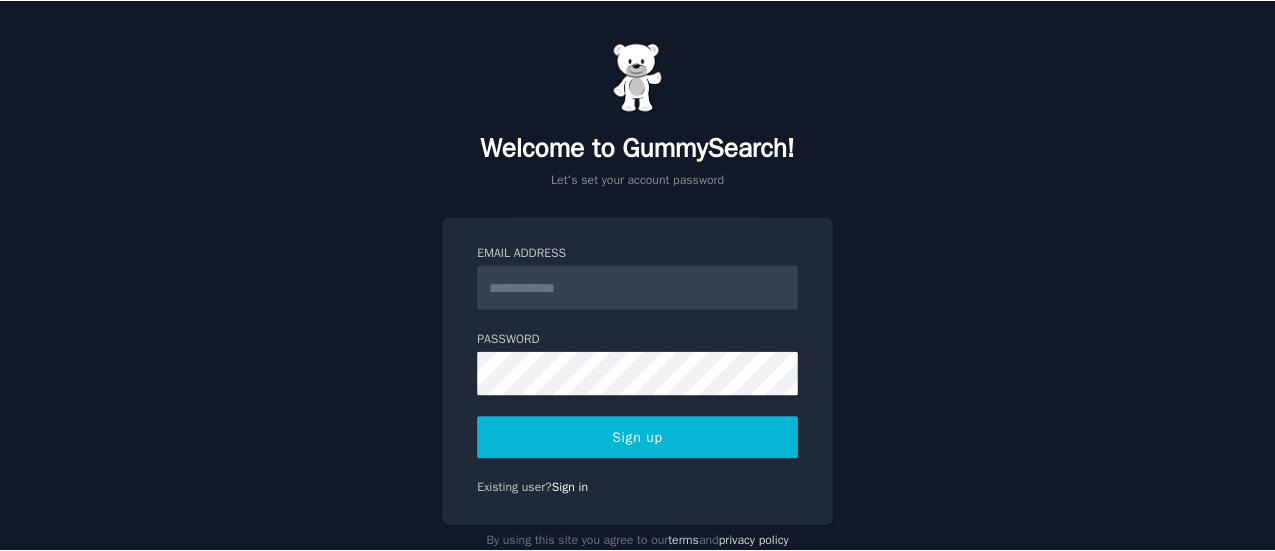 scroll, scrollTop: 0, scrollLeft: 0, axis: both 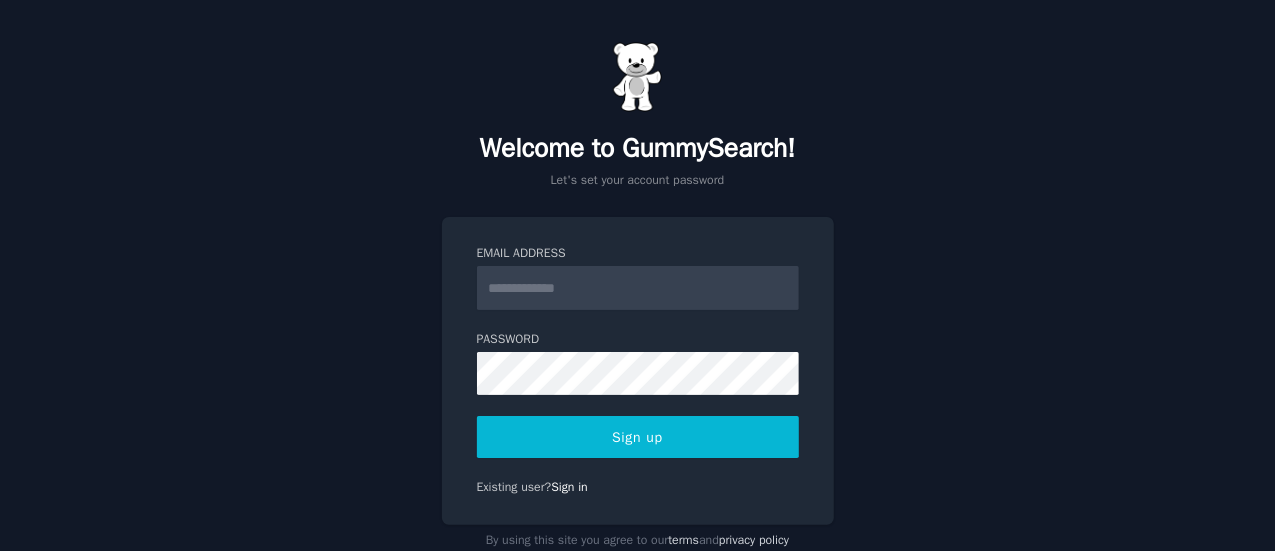 click on "Email Address" at bounding box center (638, 288) 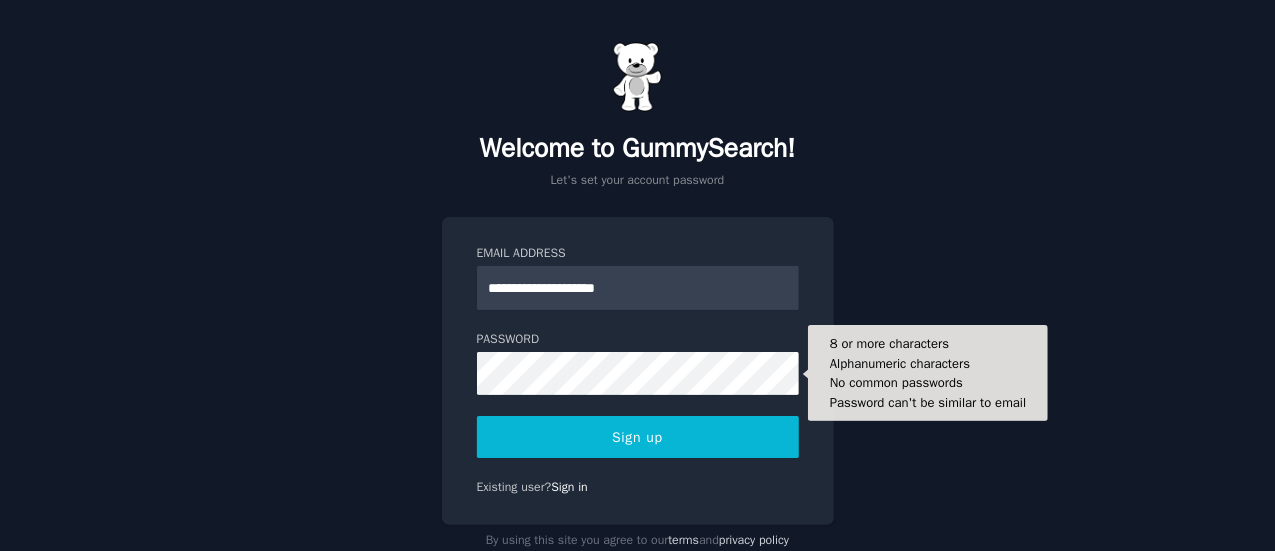 type on "**********" 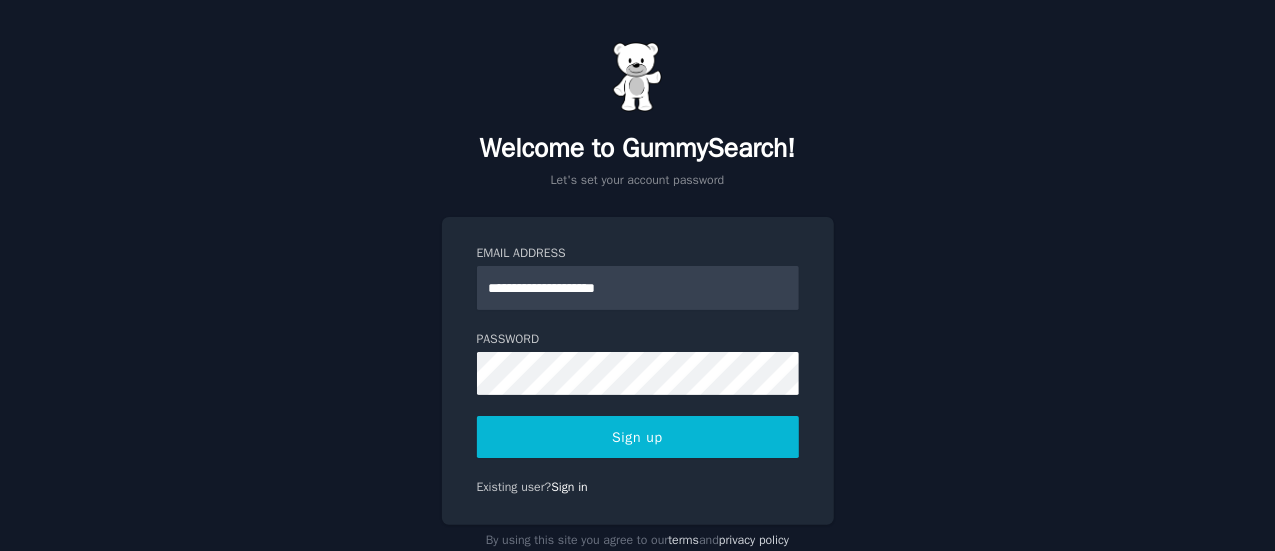 click on "Sign up" at bounding box center [638, 437] 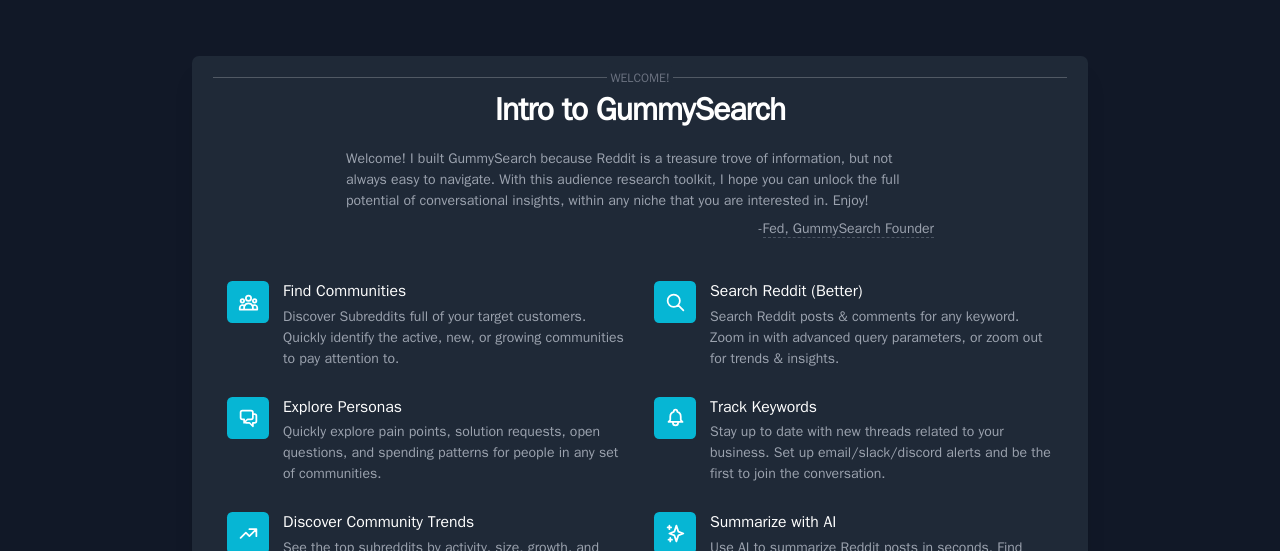 scroll, scrollTop: 0, scrollLeft: 0, axis: both 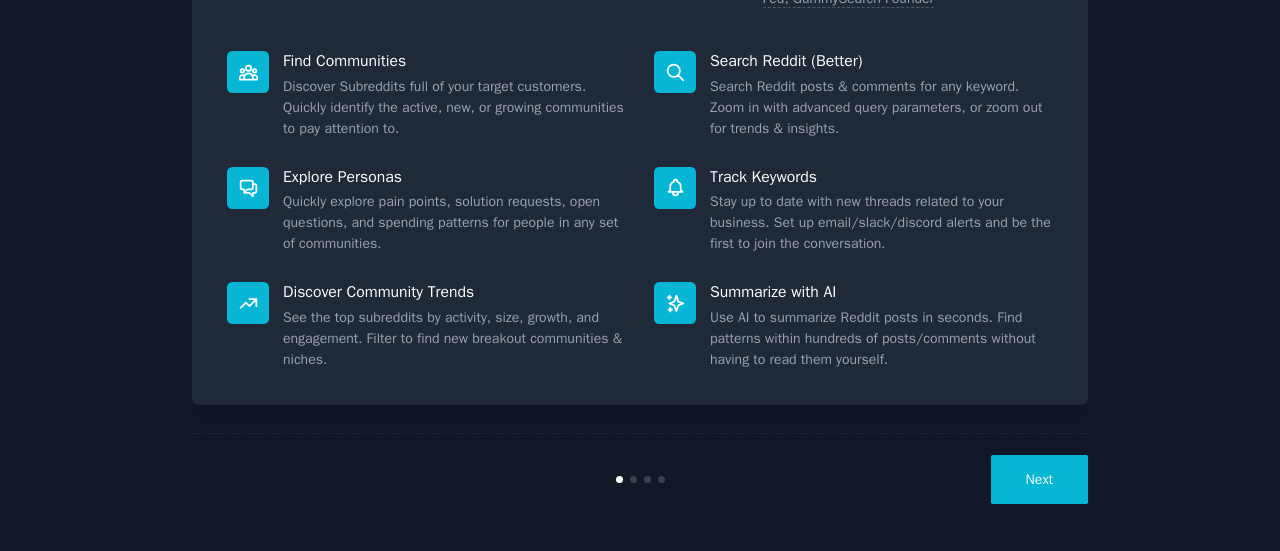 click on "Next" at bounding box center [1039, 479] 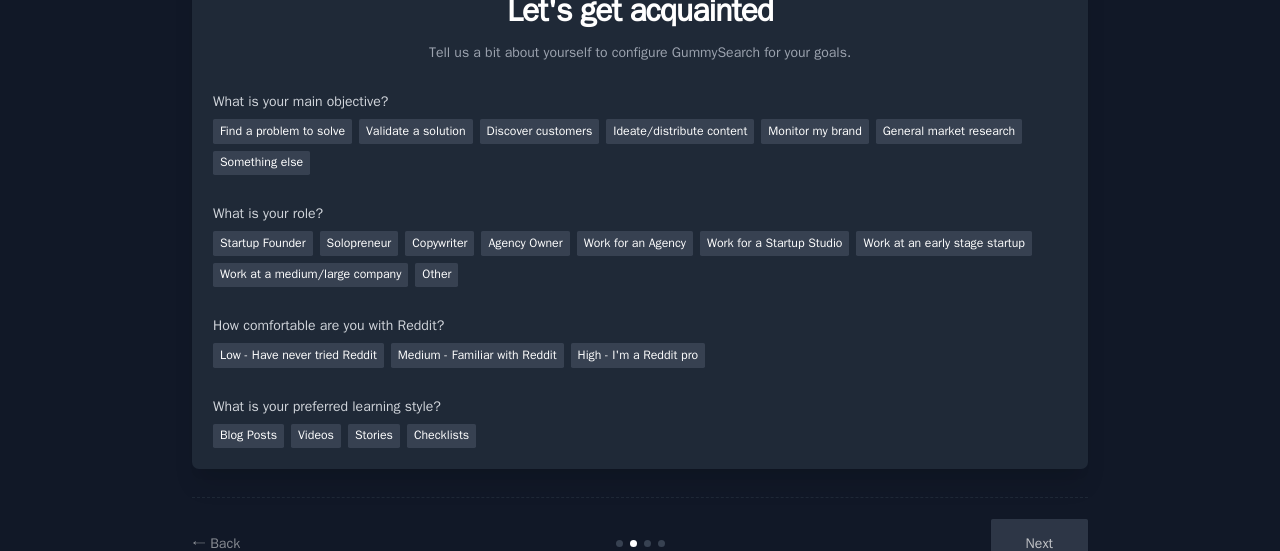 scroll, scrollTop: 74, scrollLeft: 0, axis: vertical 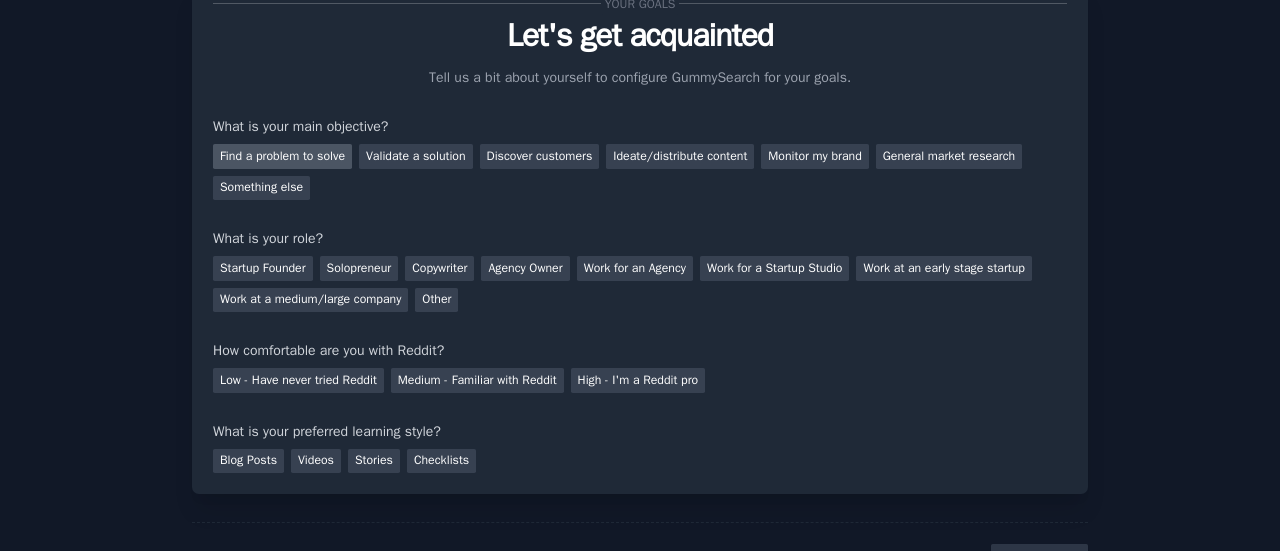 click on "Find a problem to solve" at bounding box center [282, 156] 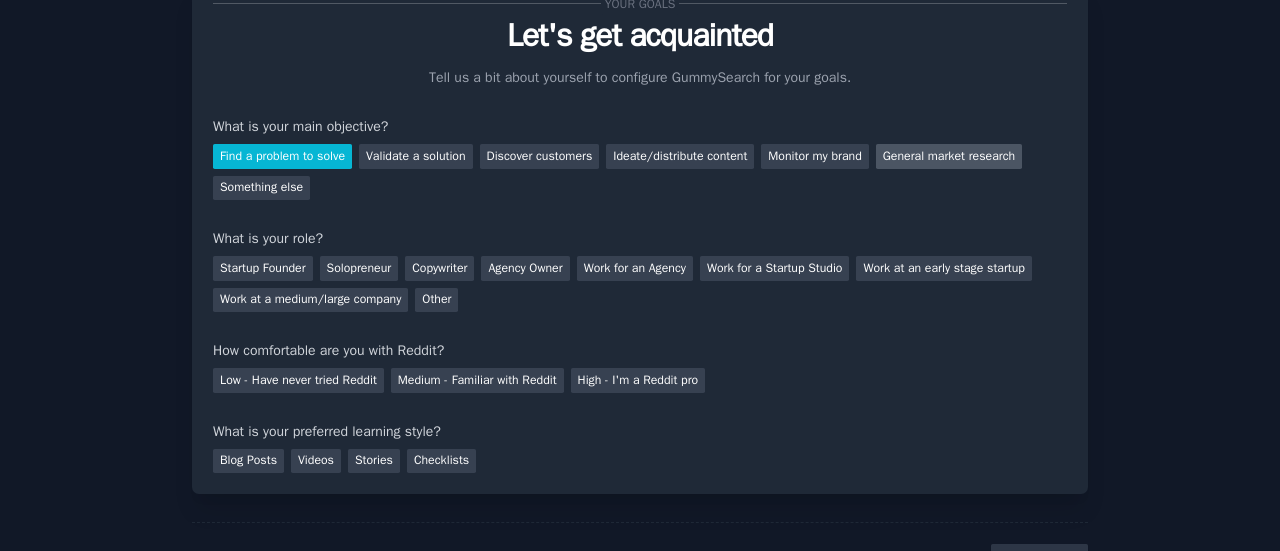 click on "General market research" at bounding box center [949, 156] 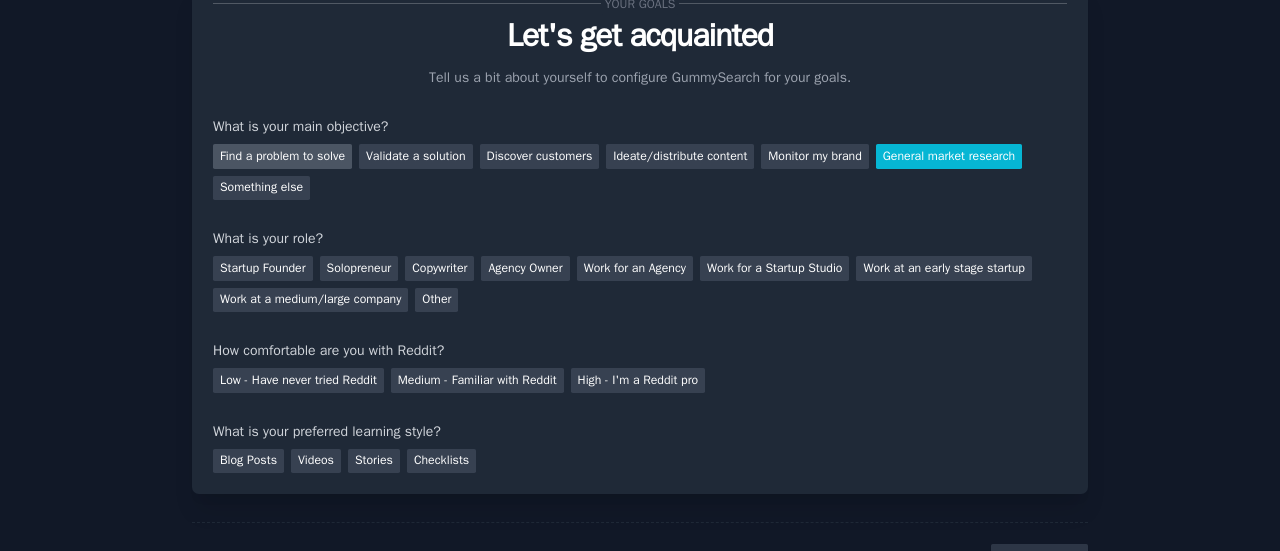 click on "Find a problem to solve" at bounding box center [282, 156] 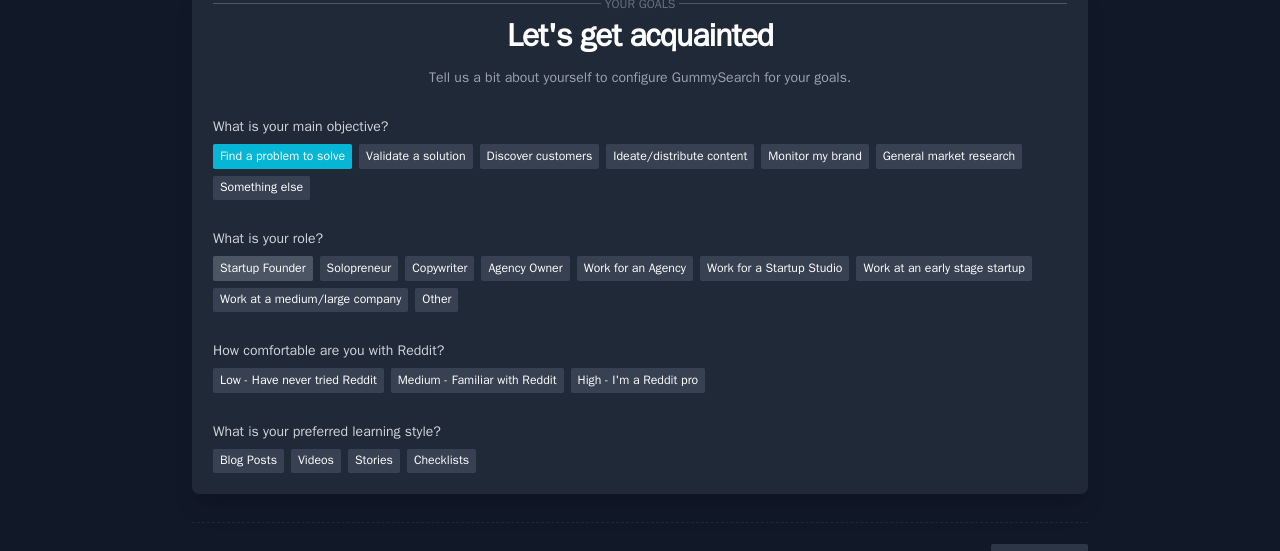 click on "Startup Founder" at bounding box center (263, 268) 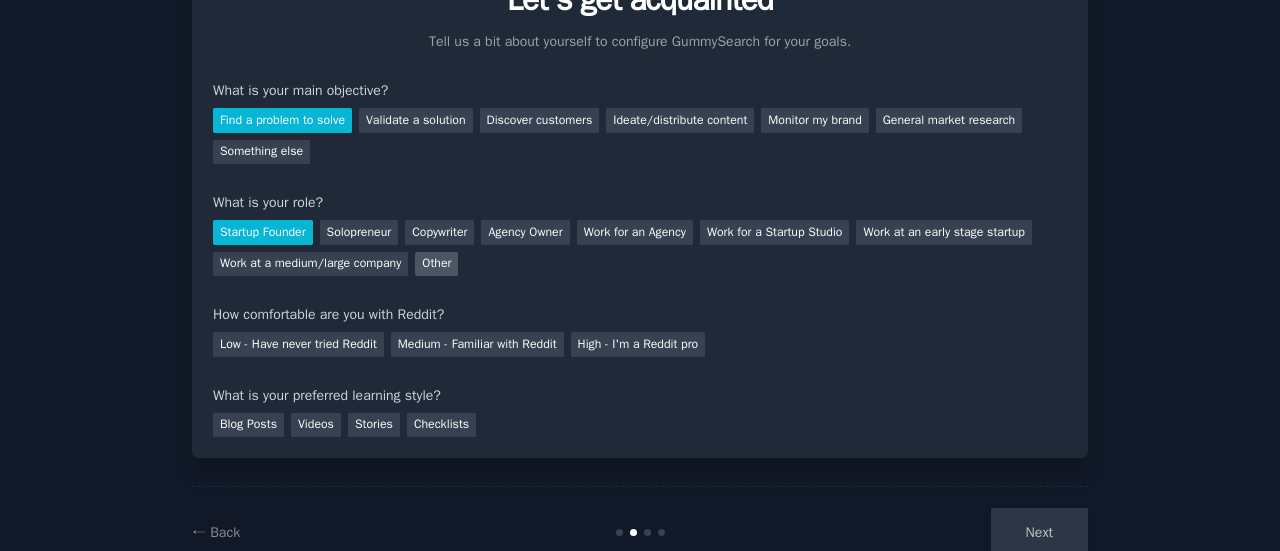 scroll, scrollTop: 124, scrollLeft: 0, axis: vertical 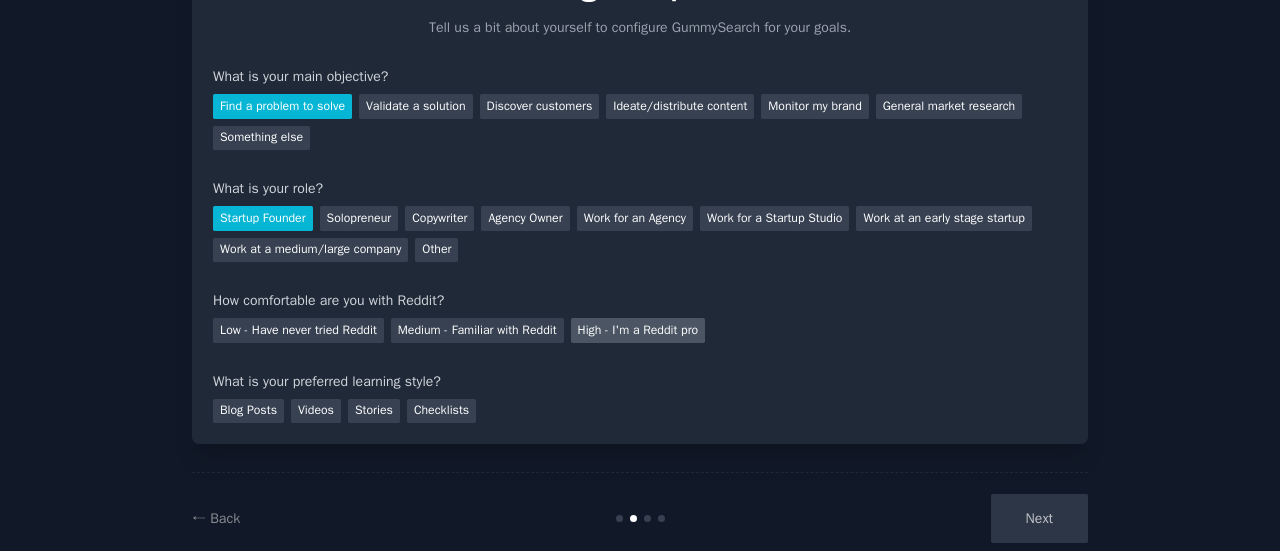 click on "High - I'm a Reddit pro" at bounding box center [638, 330] 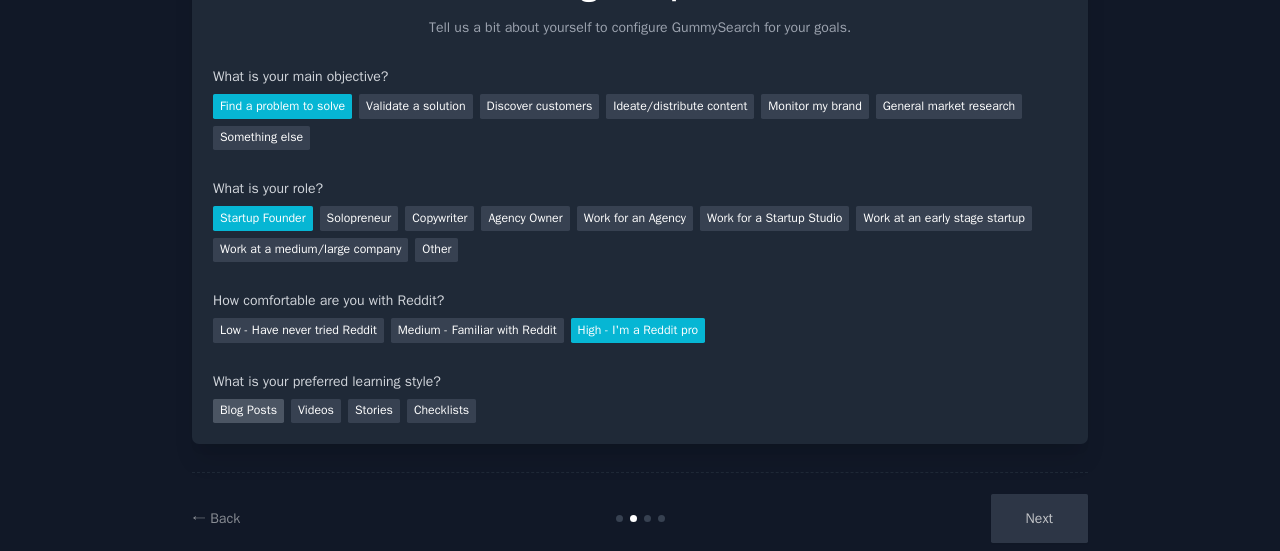 click on "Blog Posts" at bounding box center (248, 411) 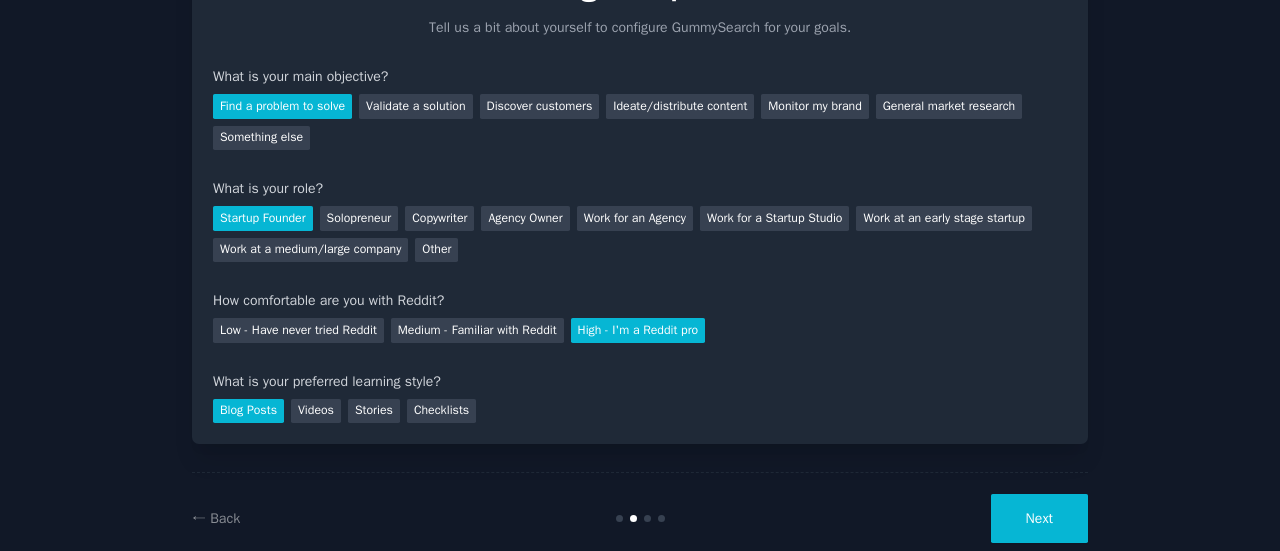 scroll, scrollTop: 164, scrollLeft: 0, axis: vertical 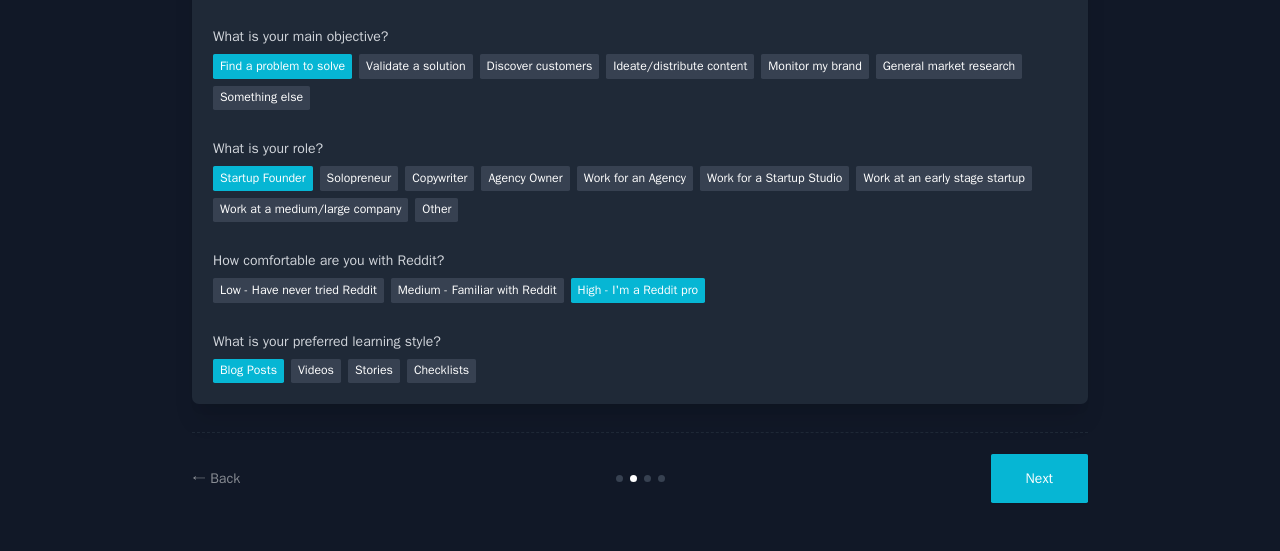 click on "Next" at bounding box center (1039, 478) 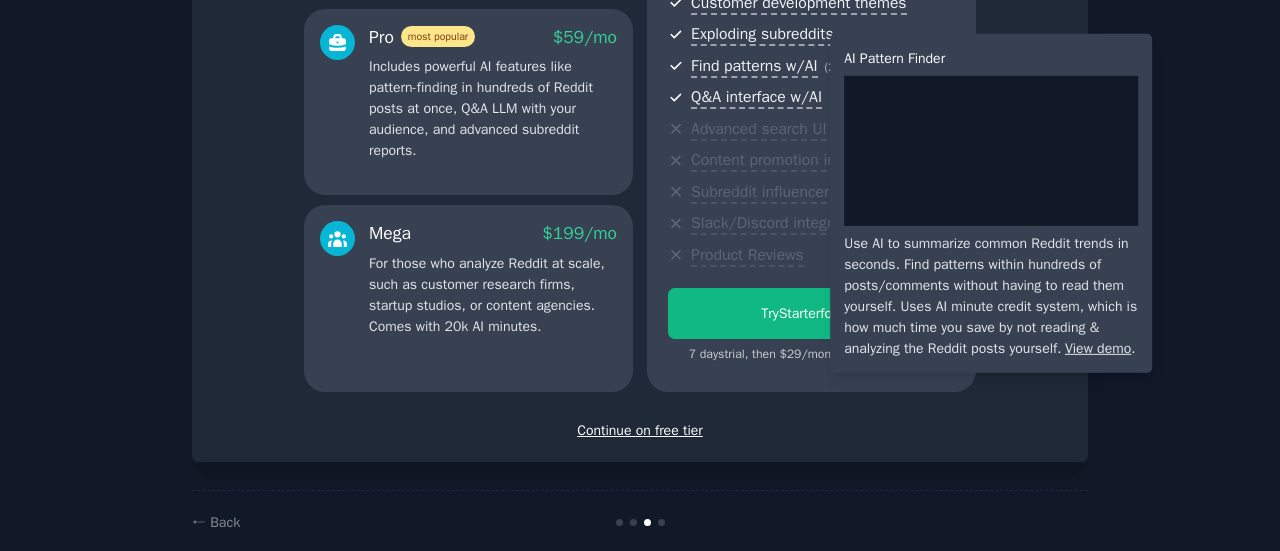 scroll, scrollTop: 396, scrollLeft: 0, axis: vertical 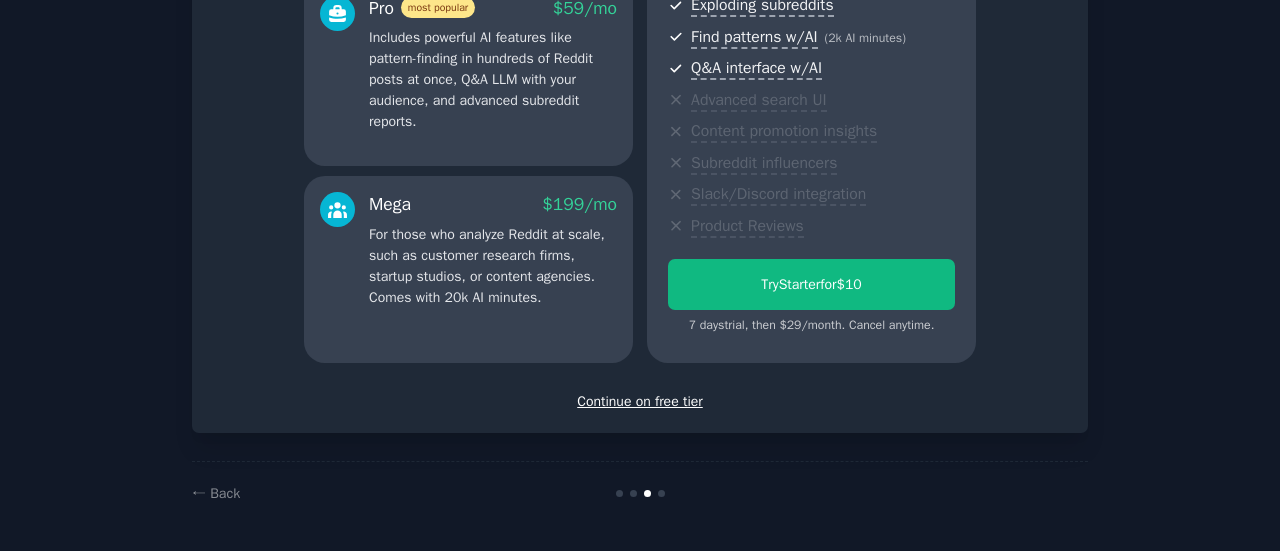 click on "Continue on free tier" at bounding box center [640, 401] 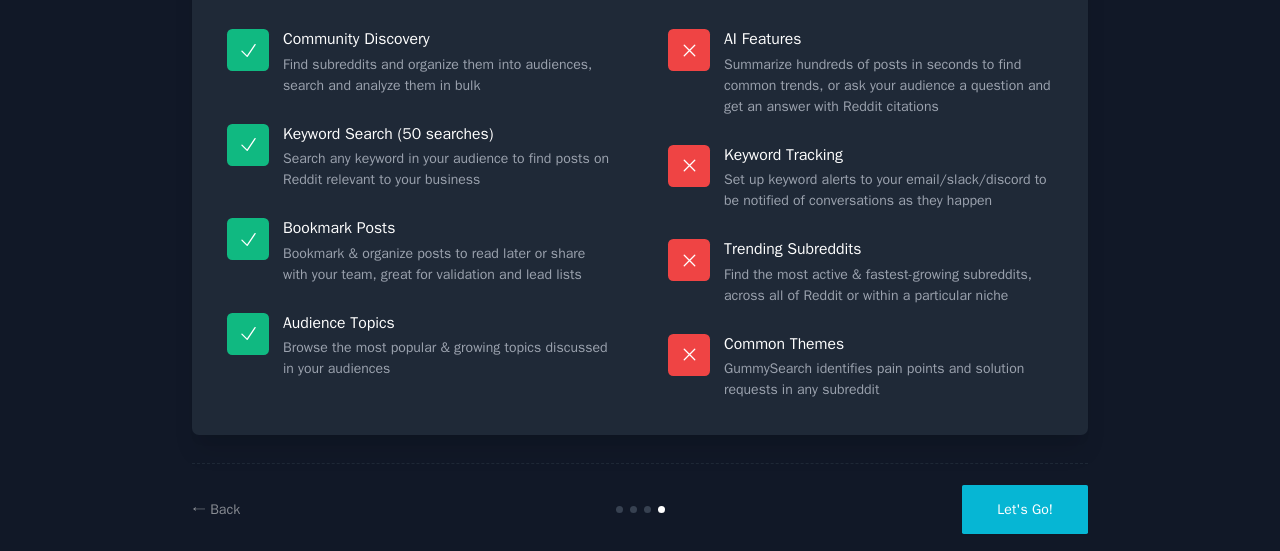 scroll, scrollTop: 200, scrollLeft: 0, axis: vertical 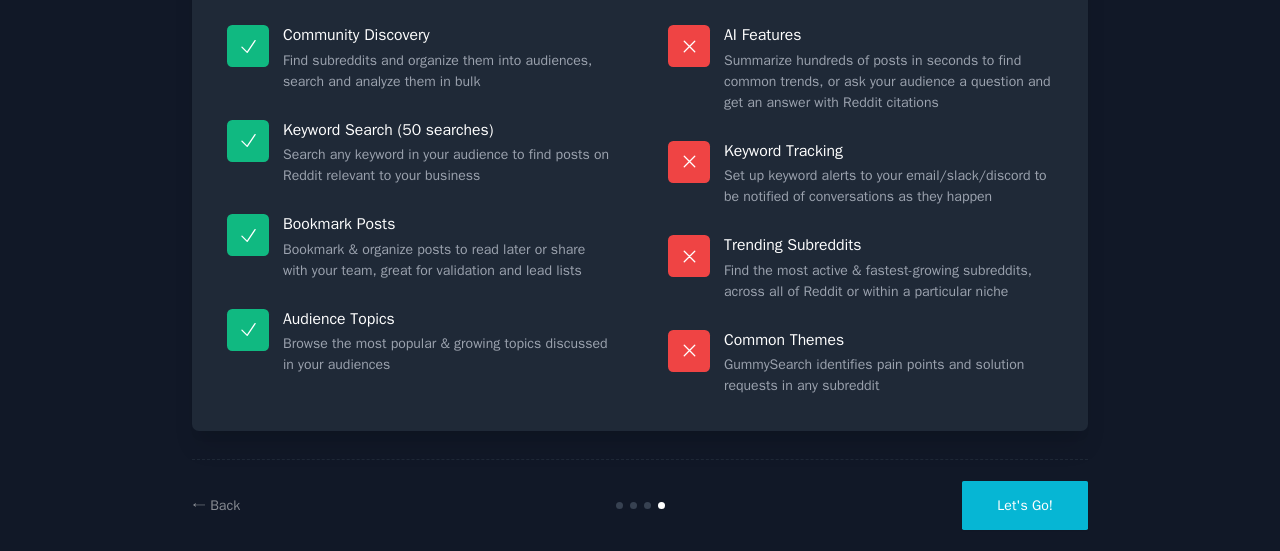 click on "Let's Go!" at bounding box center (1025, 505) 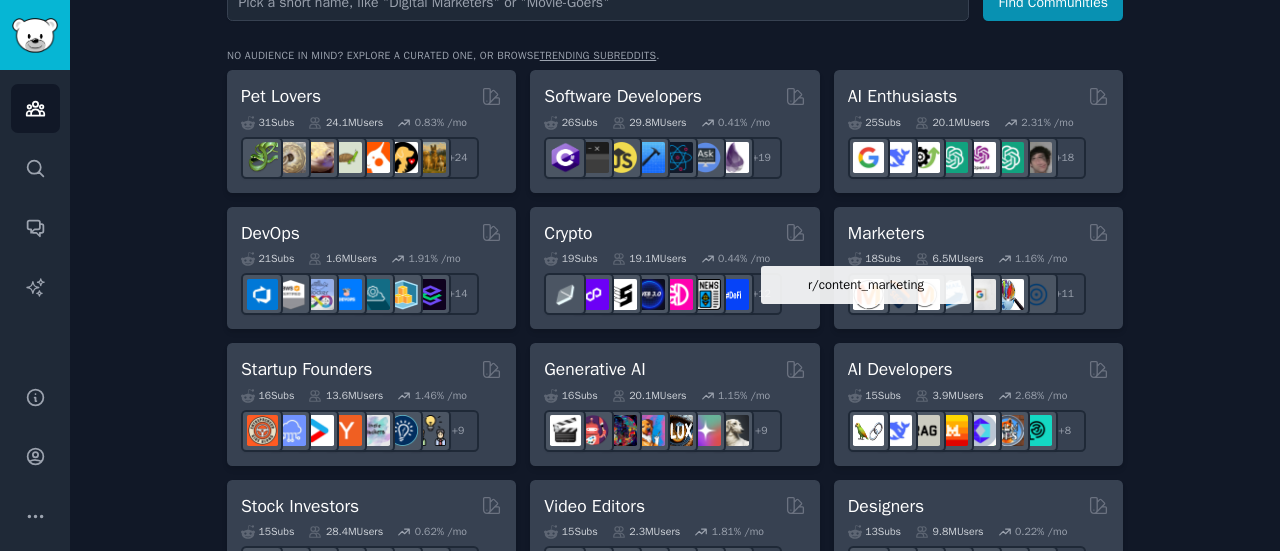 scroll, scrollTop: 316, scrollLeft: 0, axis: vertical 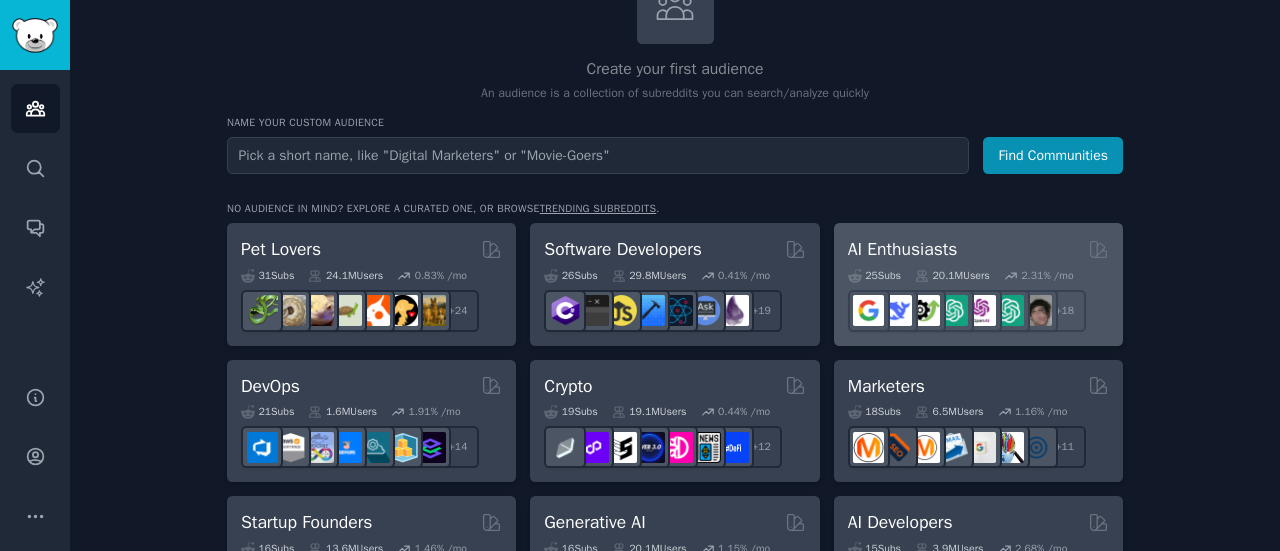 click on "AI Enthusiasts" at bounding box center (978, 249) 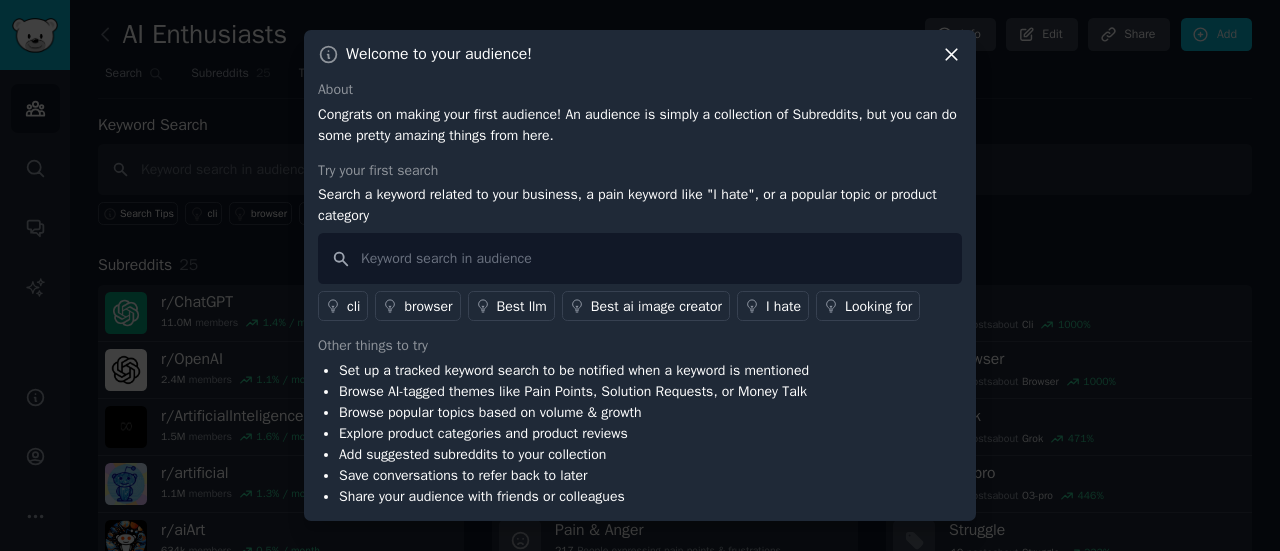 click 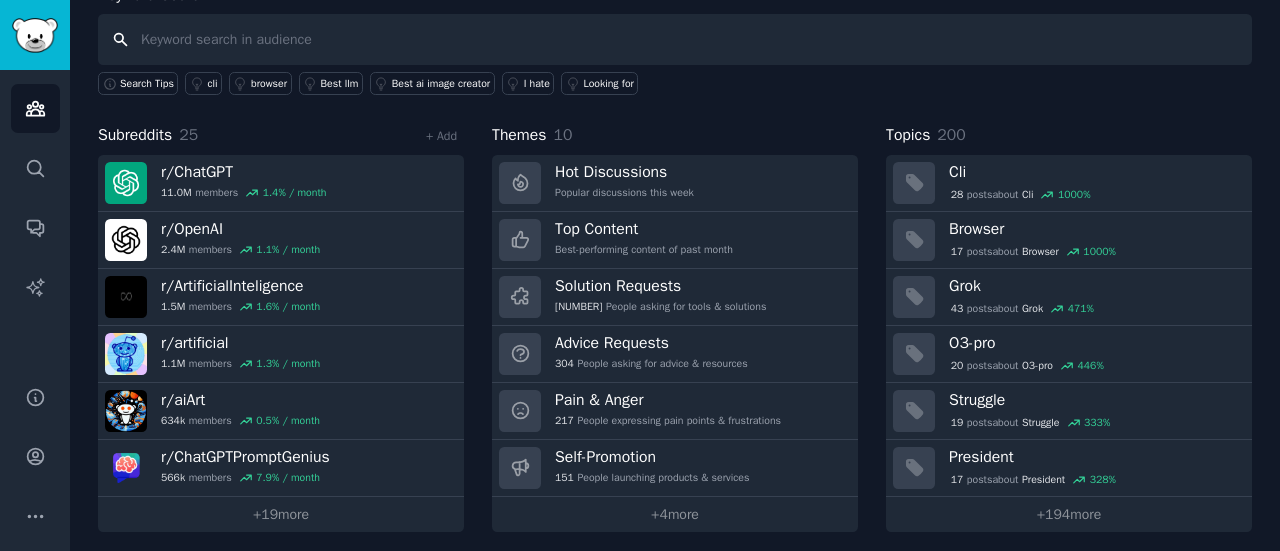 scroll, scrollTop: 134, scrollLeft: 0, axis: vertical 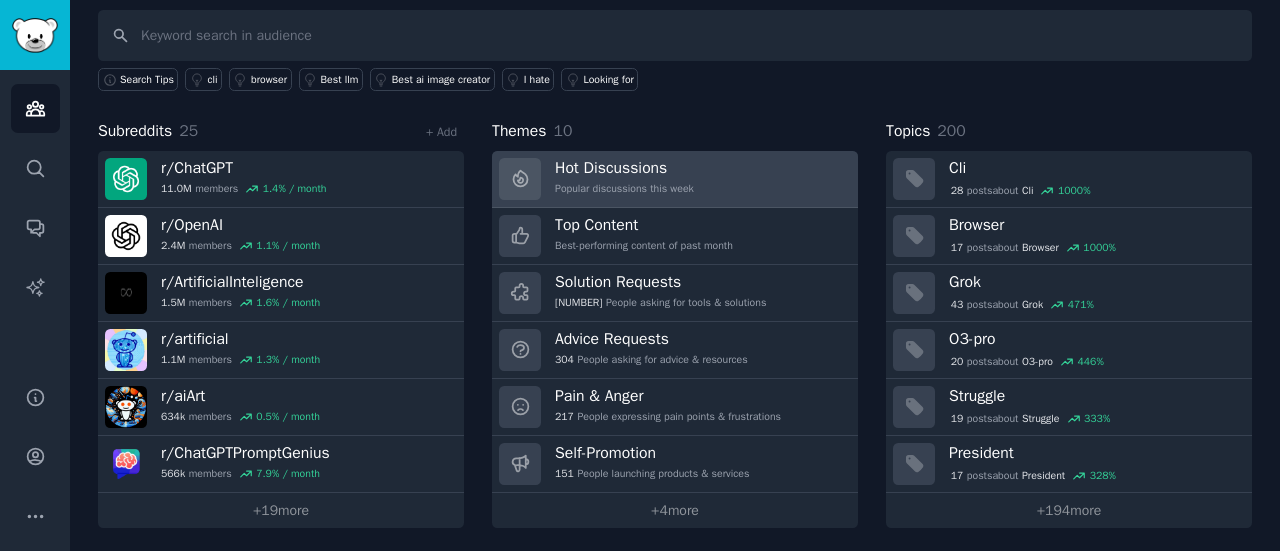 click on "Hot Discussions Popular discussions this week" at bounding box center (675, 179) 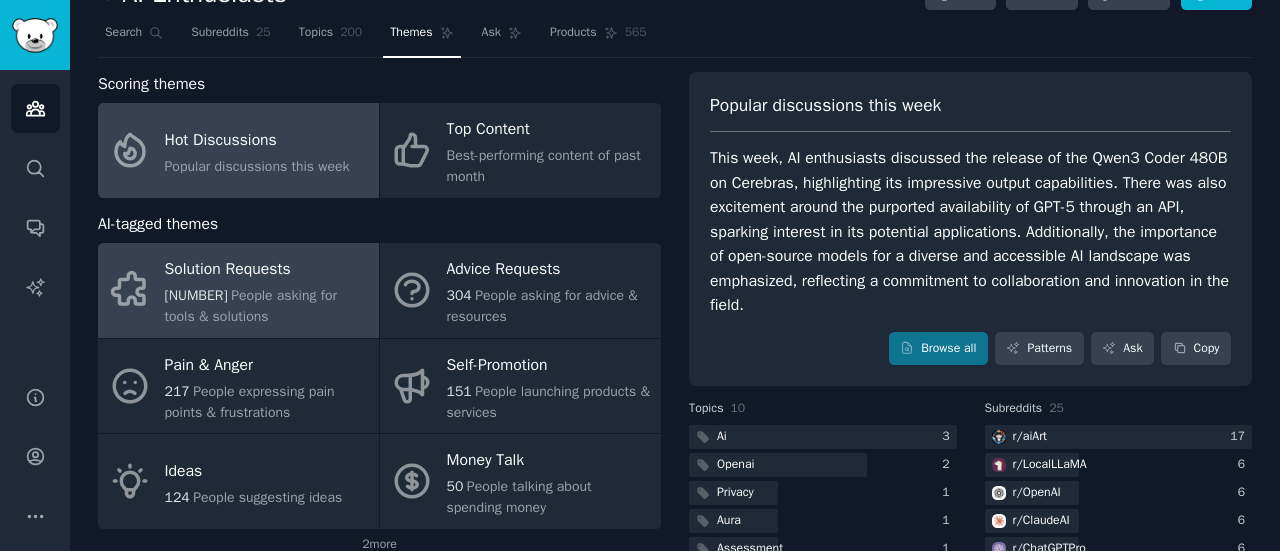 scroll, scrollTop: 27, scrollLeft: 0, axis: vertical 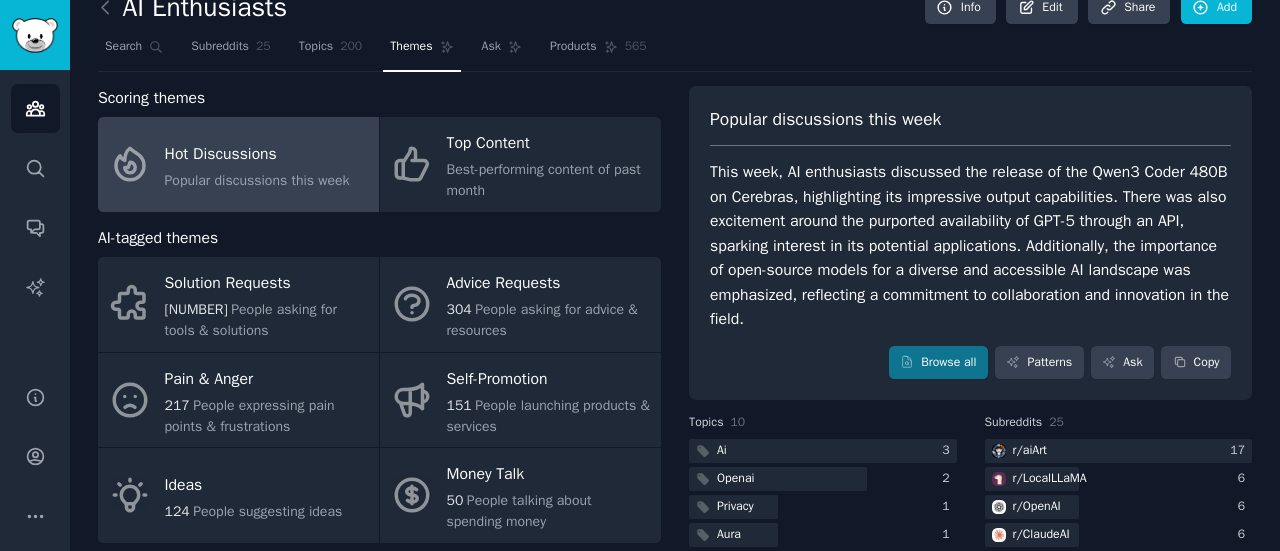click on "Hot Discussions" at bounding box center [257, 154] 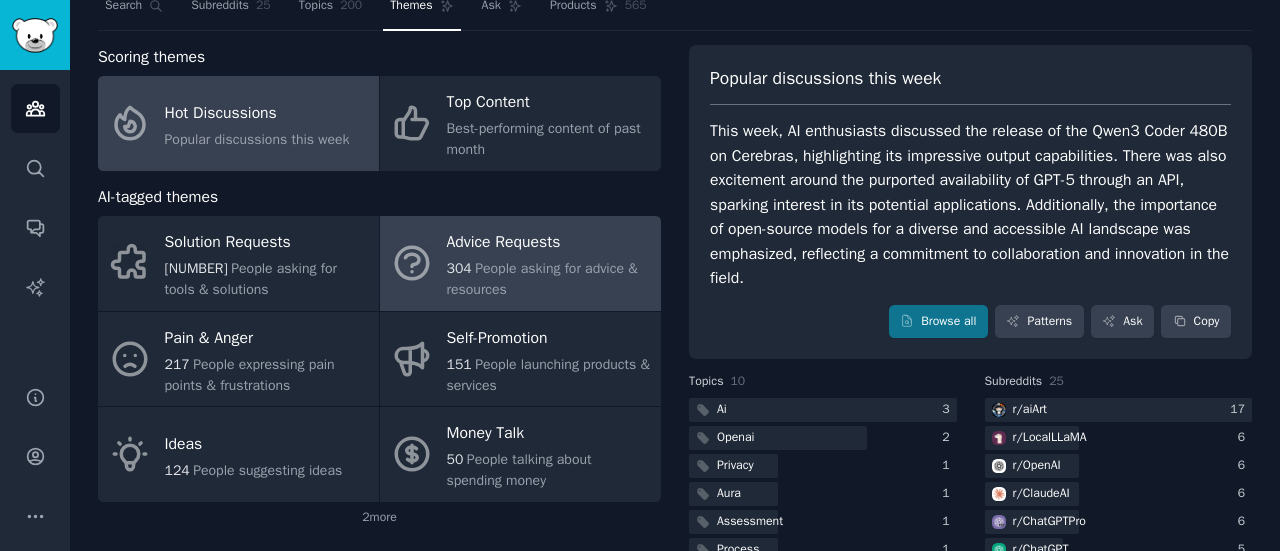 scroll, scrollTop: 70, scrollLeft: 0, axis: vertical 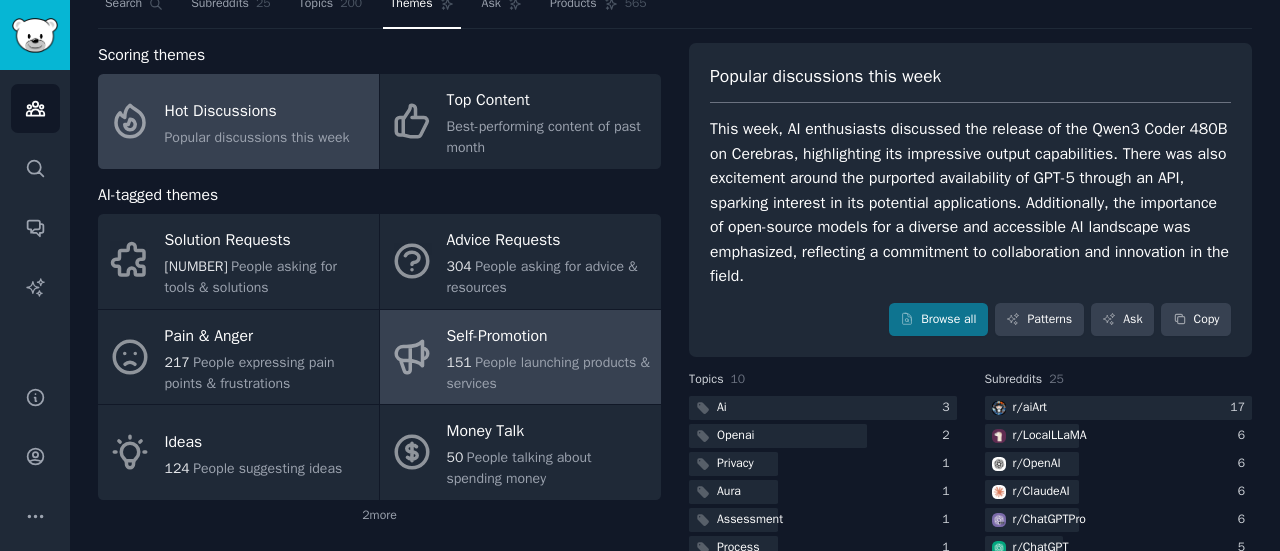 click on "151 People launching products & services" at bounding box center [549, 373] 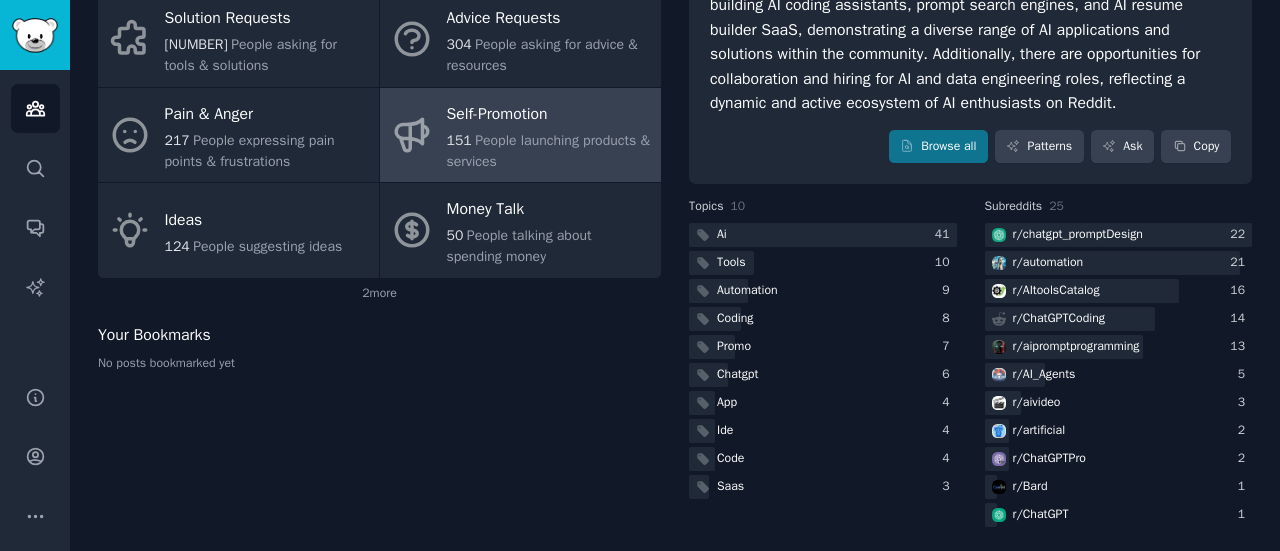 scroll, scrollTop: 297, scrollLeft: 0, axis: vertical 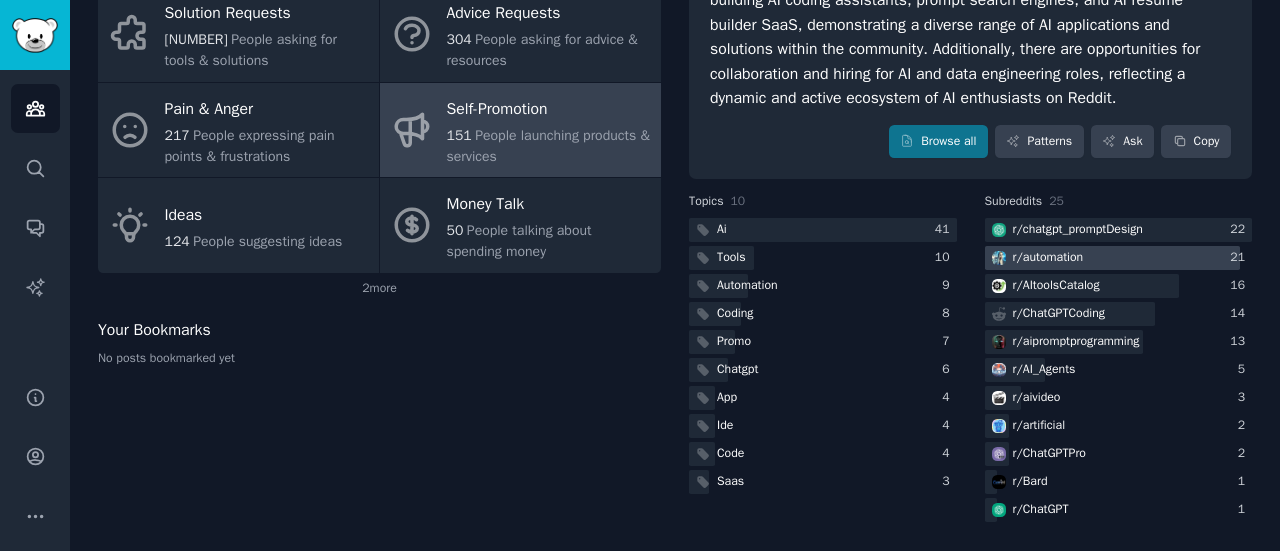 click on "r/ automation" at bounding box center [1048, 258] 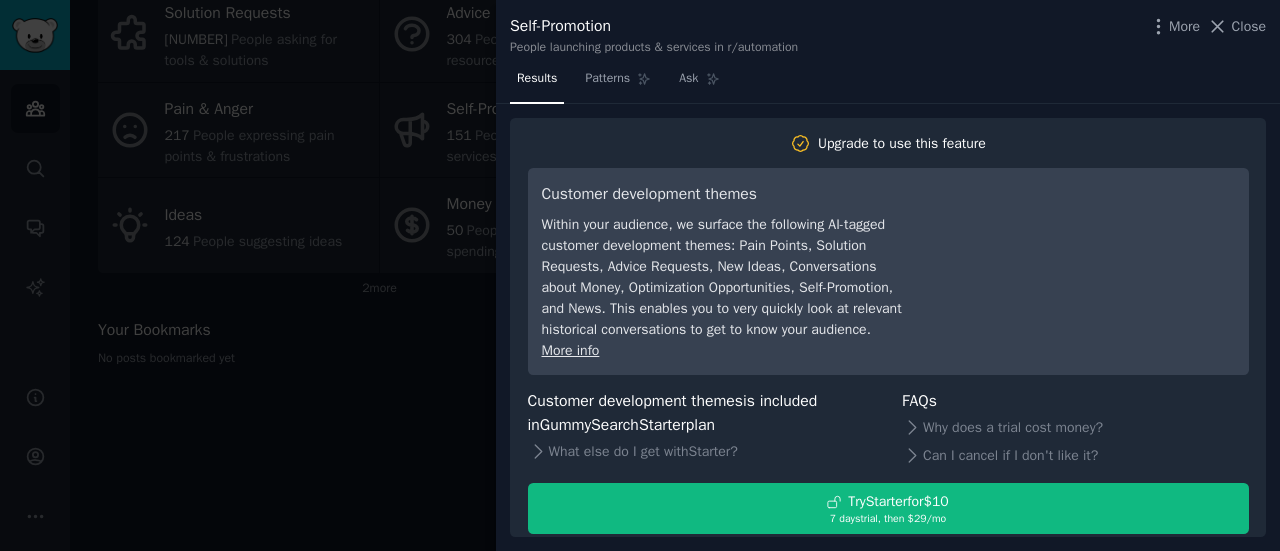 scroll, scrollTop: 0, scrollLeft: 0, axis: both 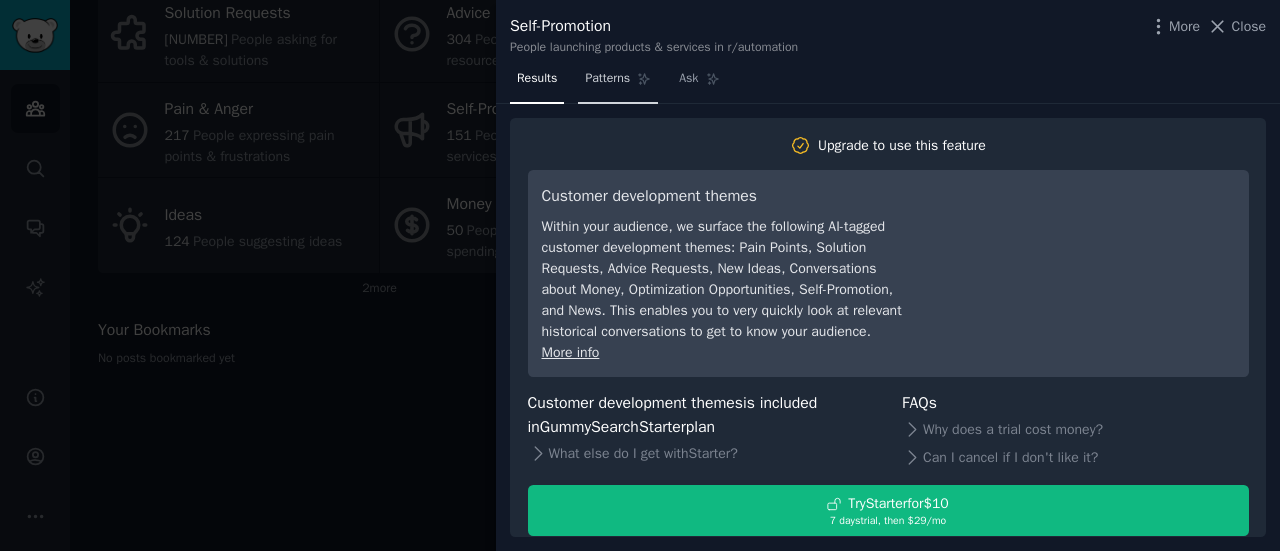 click on "Patterns" at bounding box center (618, 83) 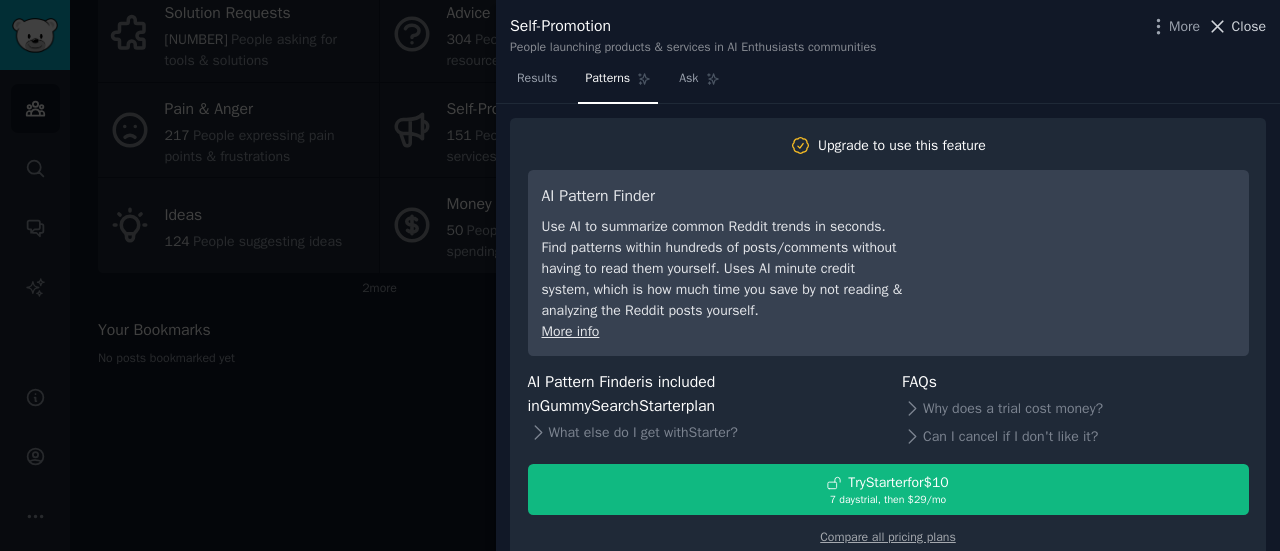 click on "Close" at bounding box center [1249, 26] 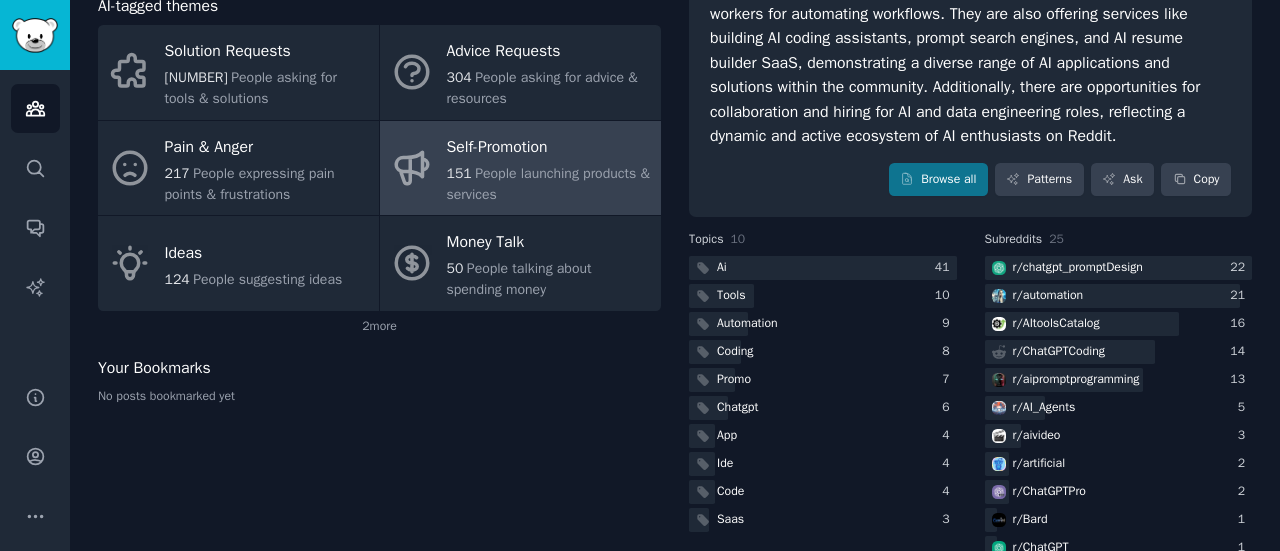 scroll, scrollTop: 297, scrollLeft: 0, axis: vertical 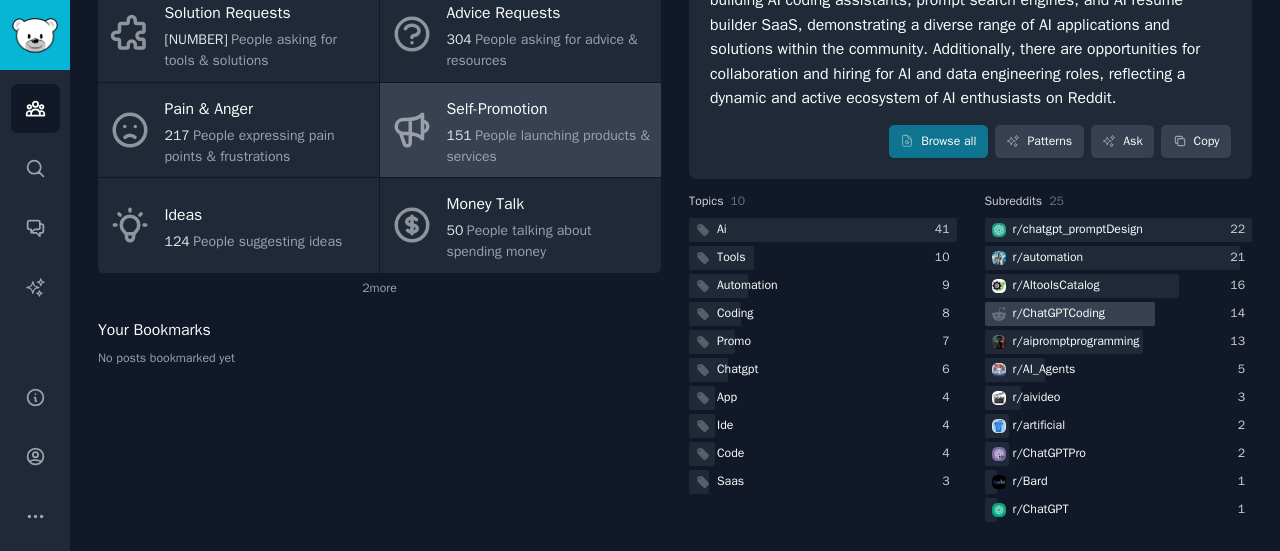 click on "r/ ChatGPTCoding" at bounding box center [1059, 314] 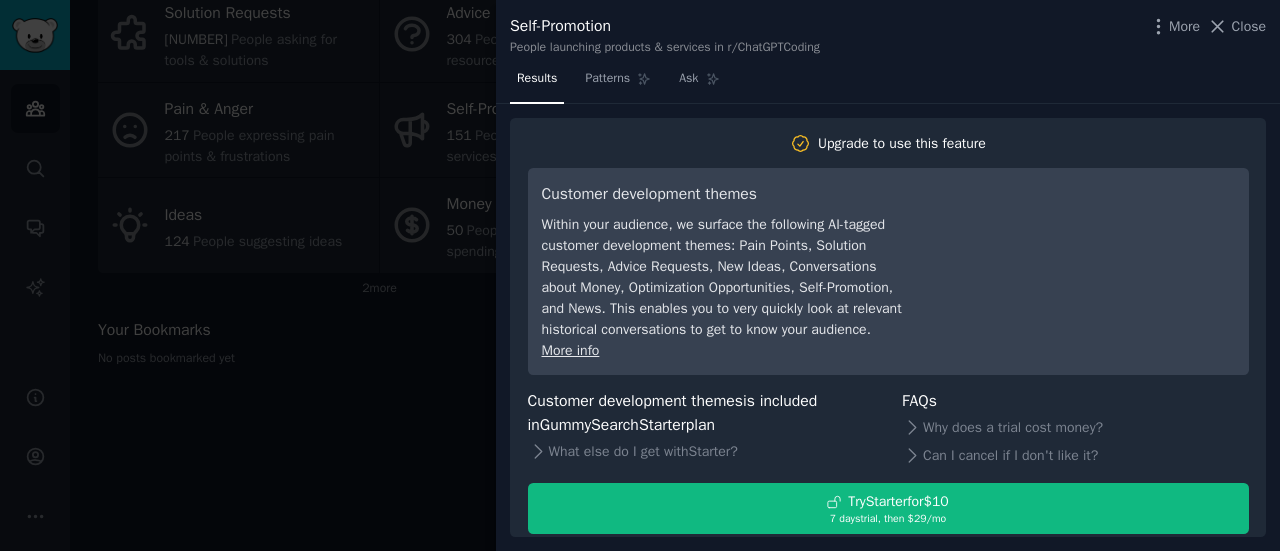scroll, scrollTop: 1, scrollLeft: 0, axis: vertical 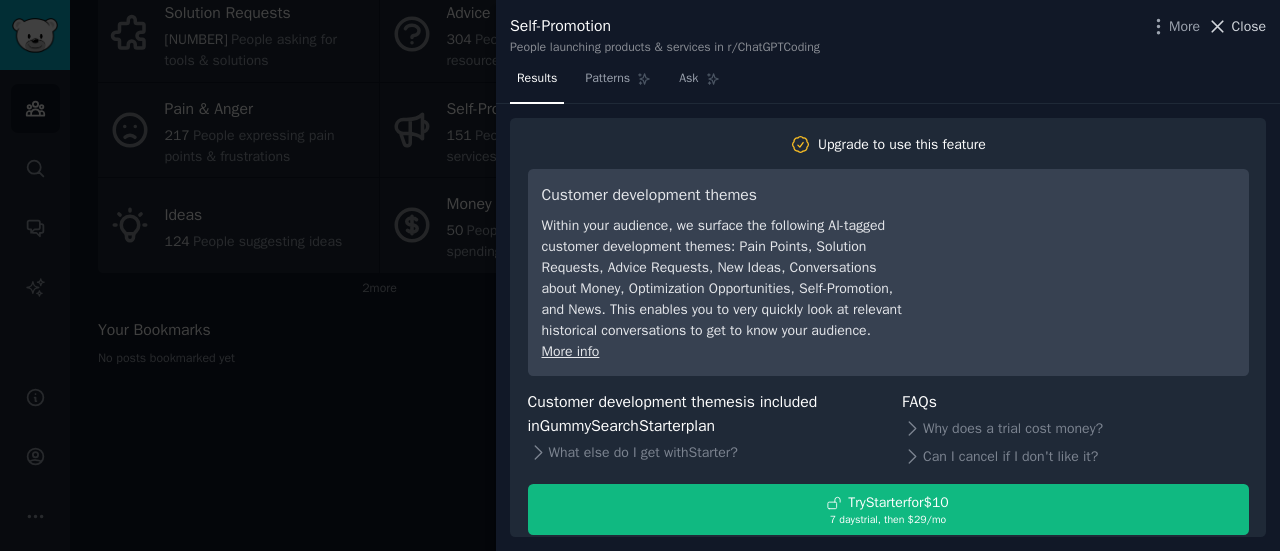click 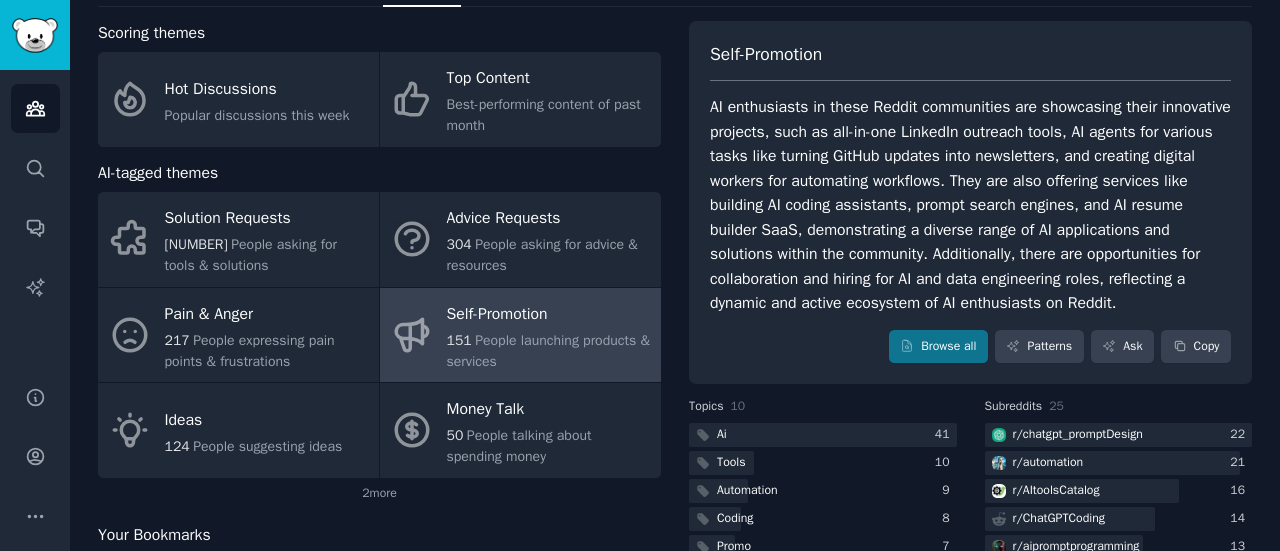 scroll, scrollTop: 70, scrollLeft: 0, axis: vertical 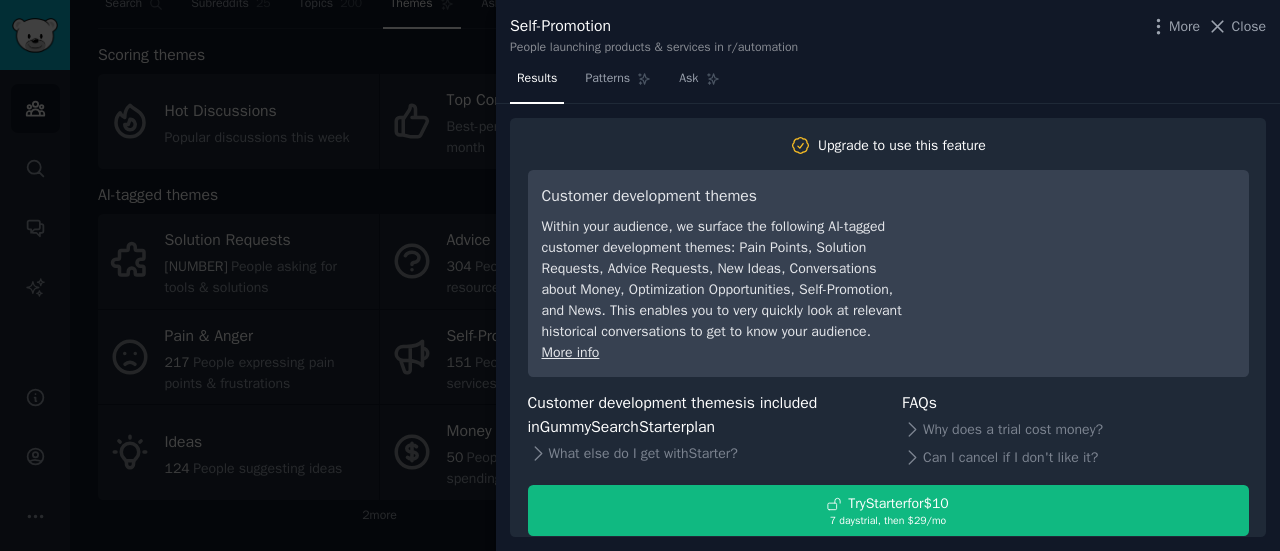 click at bounding box center [640, 275] 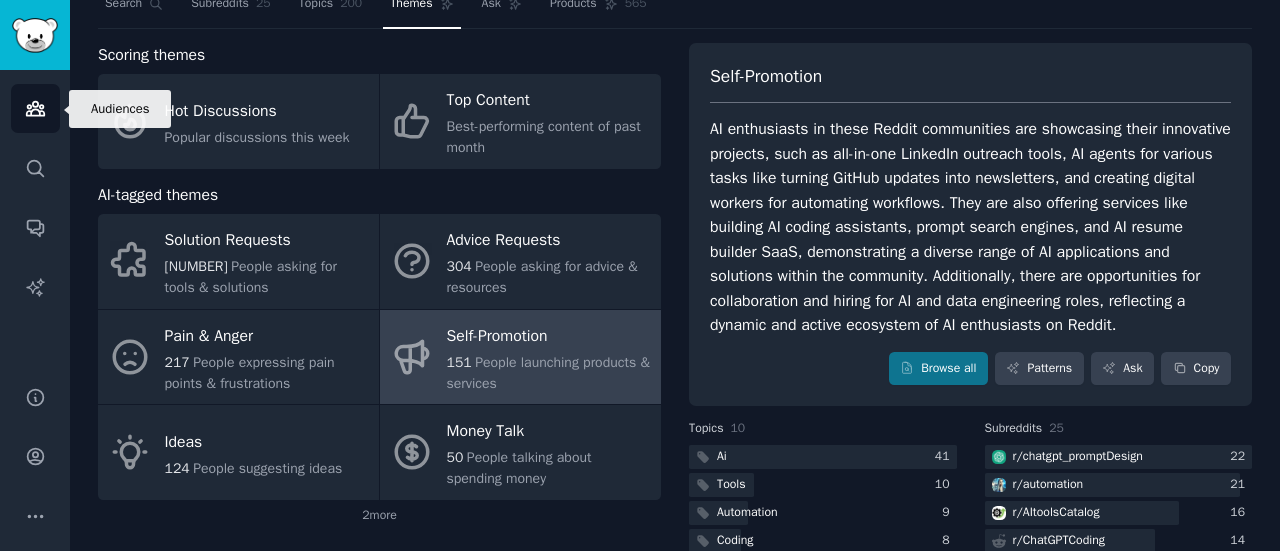 click on "Audiences" at bounding box center (35, 108) 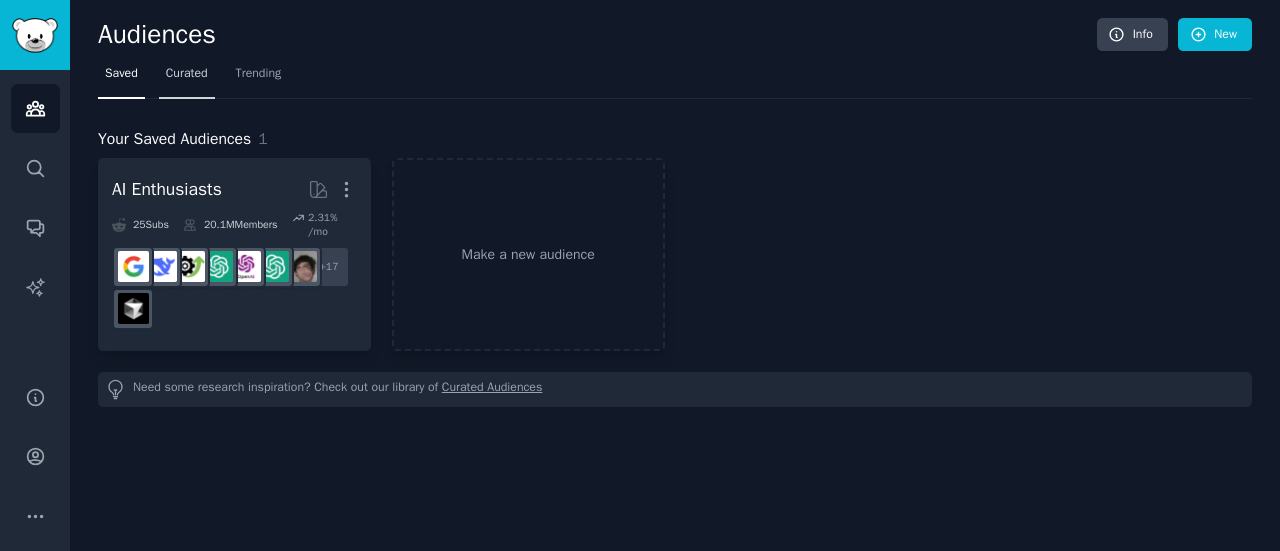 click on "Curated" at bounding box center (187, 74) 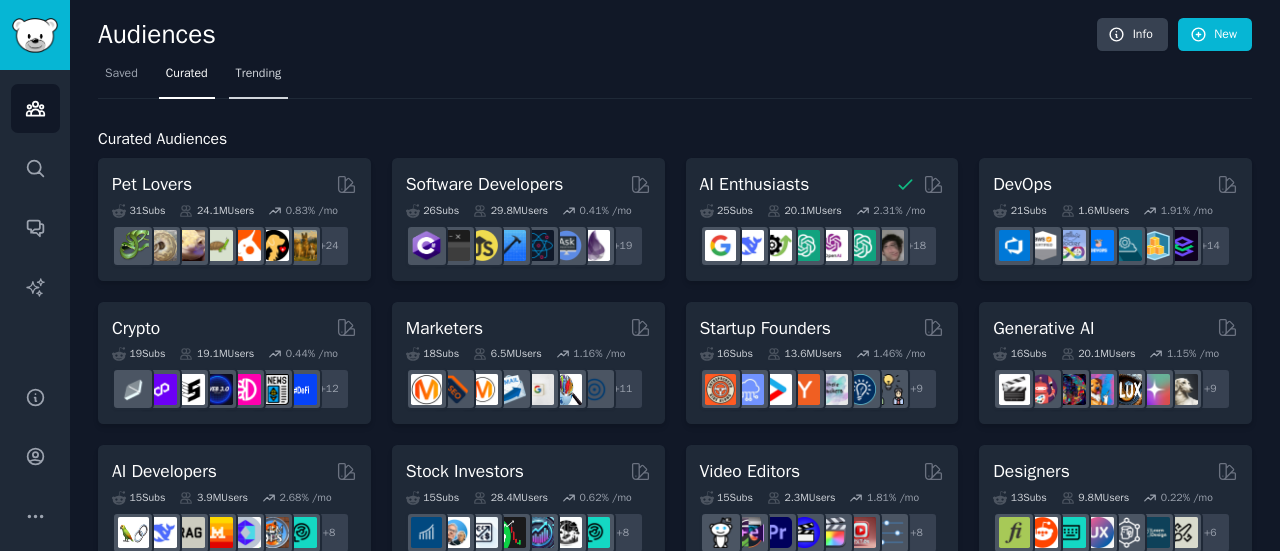 click on "Trending" at bounding box center [259, 74] 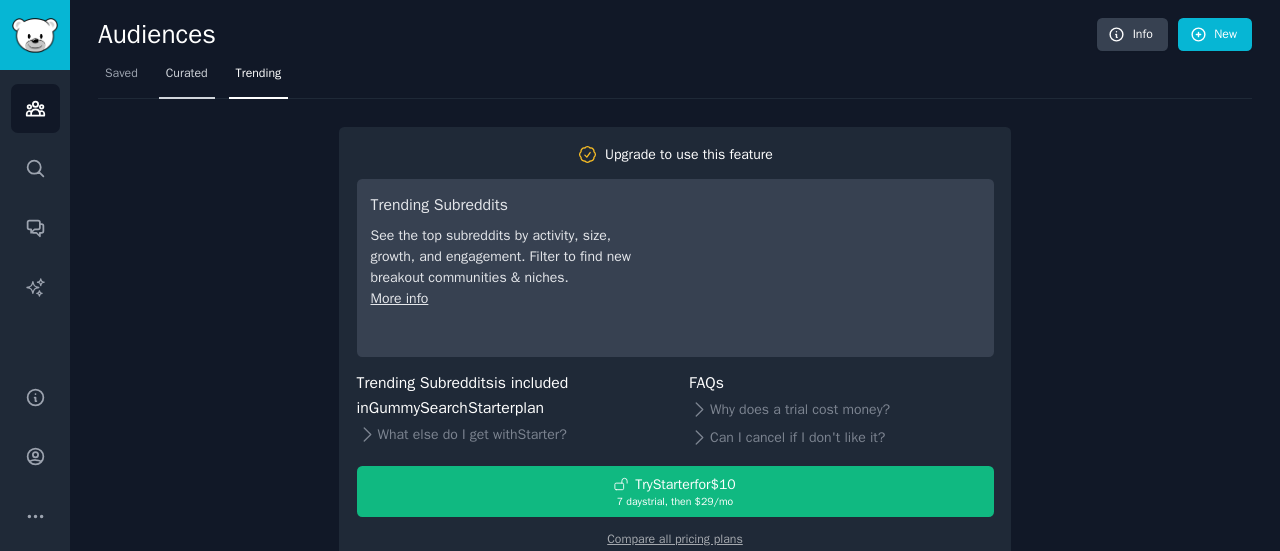 click on "Curated" at bounding box center (187, 74) 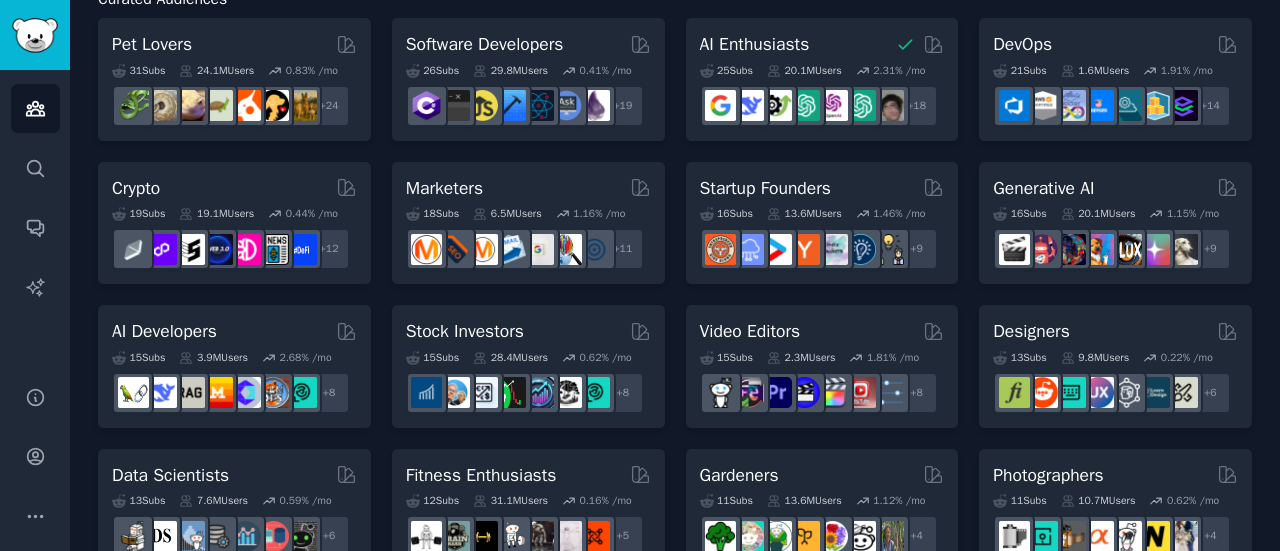 scroll, scrollTop: 156, scrollLeft: 0, axis: vertical 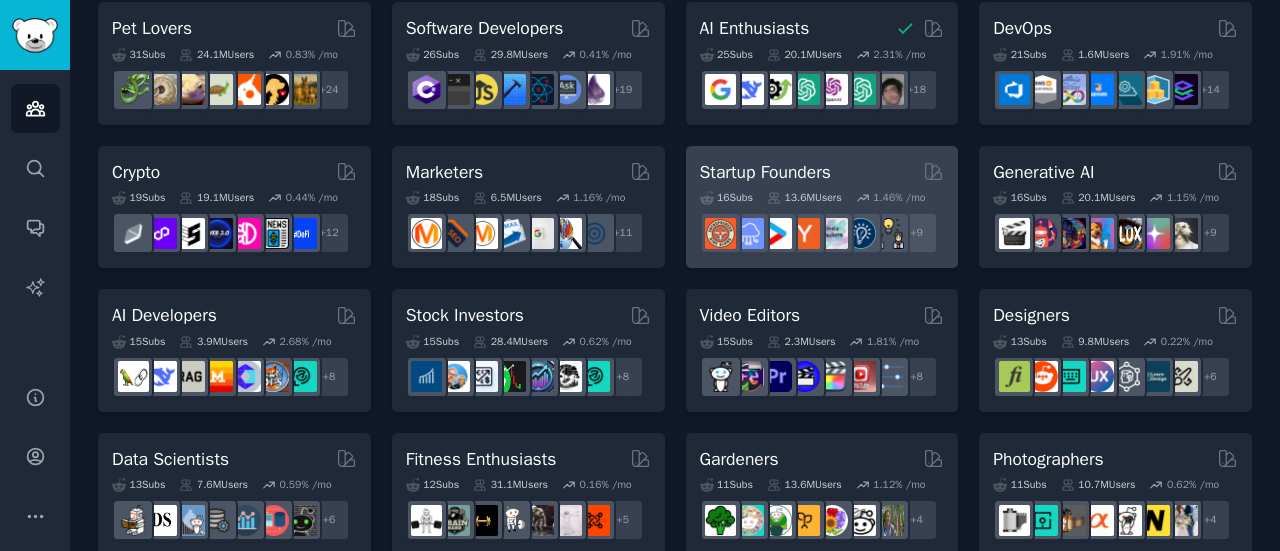 click on "Startup Founders" at bounding box center (765, 172) 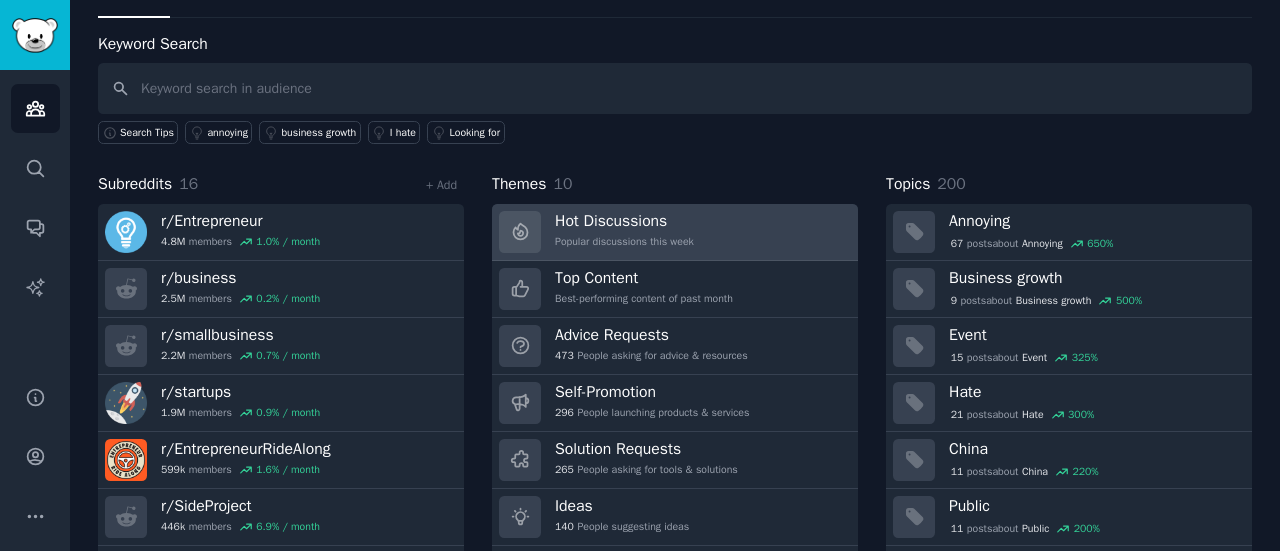 scroll, scrollTop: 99, scrollLeft: 0, axis: vertical 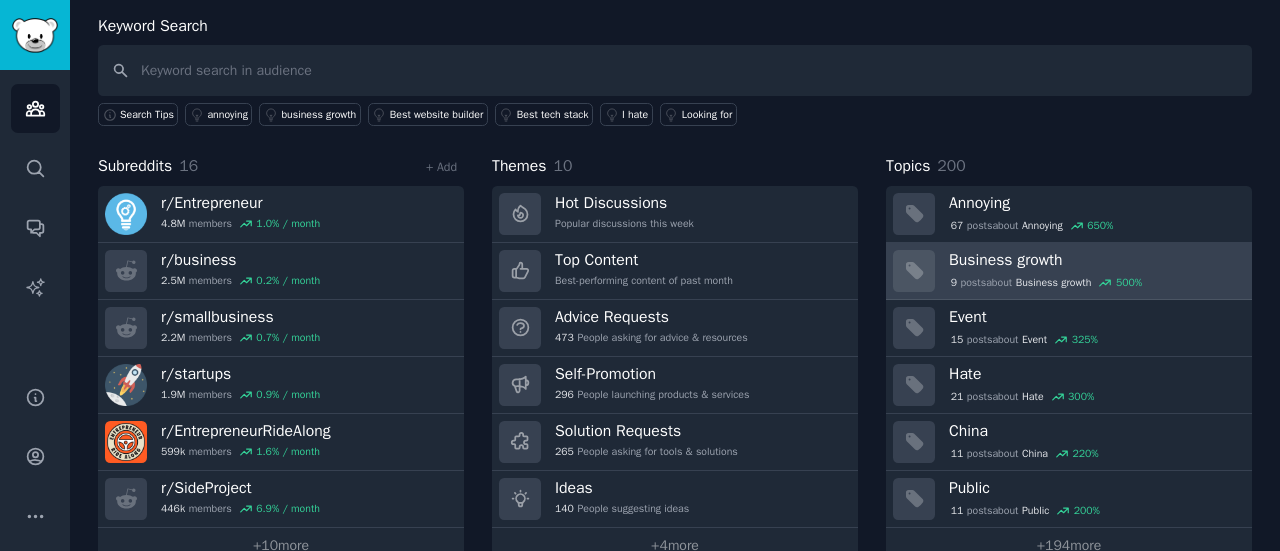 click on "Business growth" at bounding box center (1093, 260) 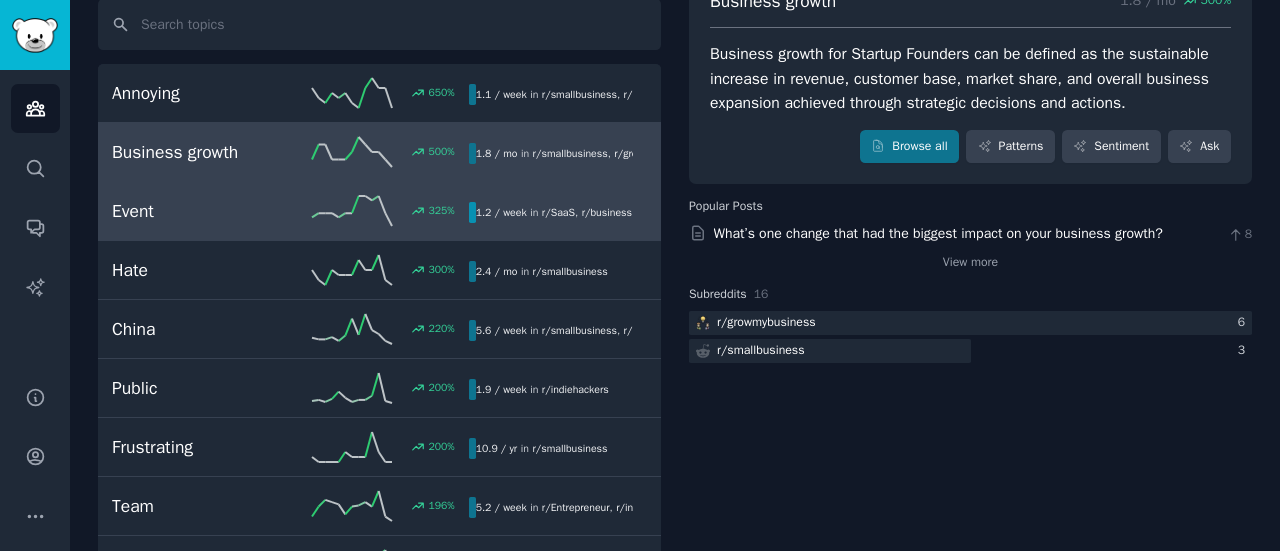 scroll, scrollTop: 146, scrollLeft: 0, axis: vertical 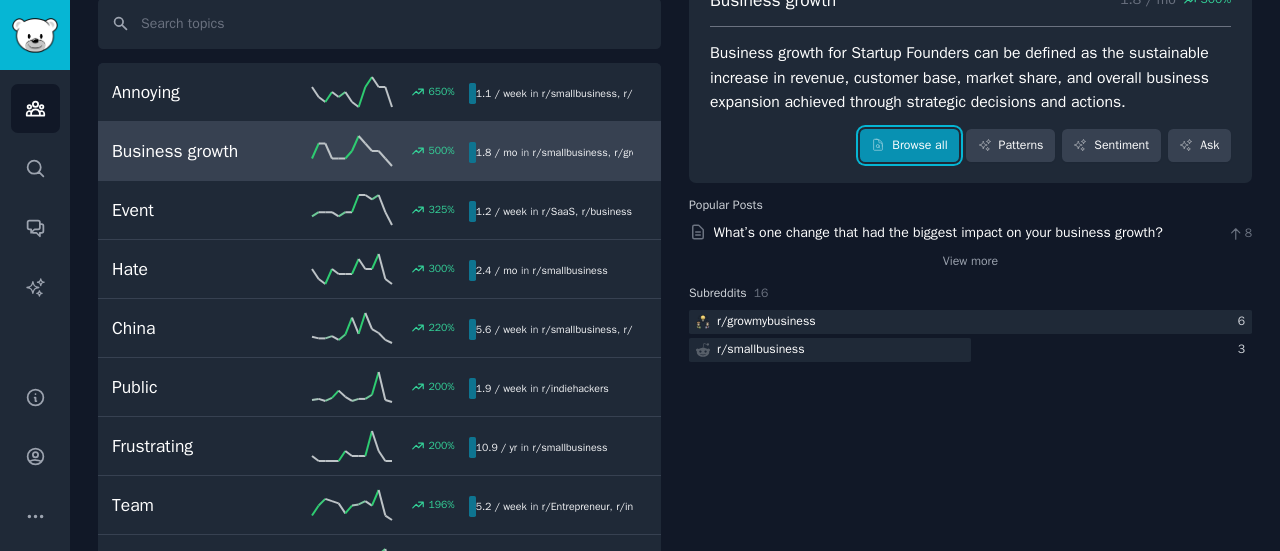 click on "Browse all" at bounding box center (909, 146) 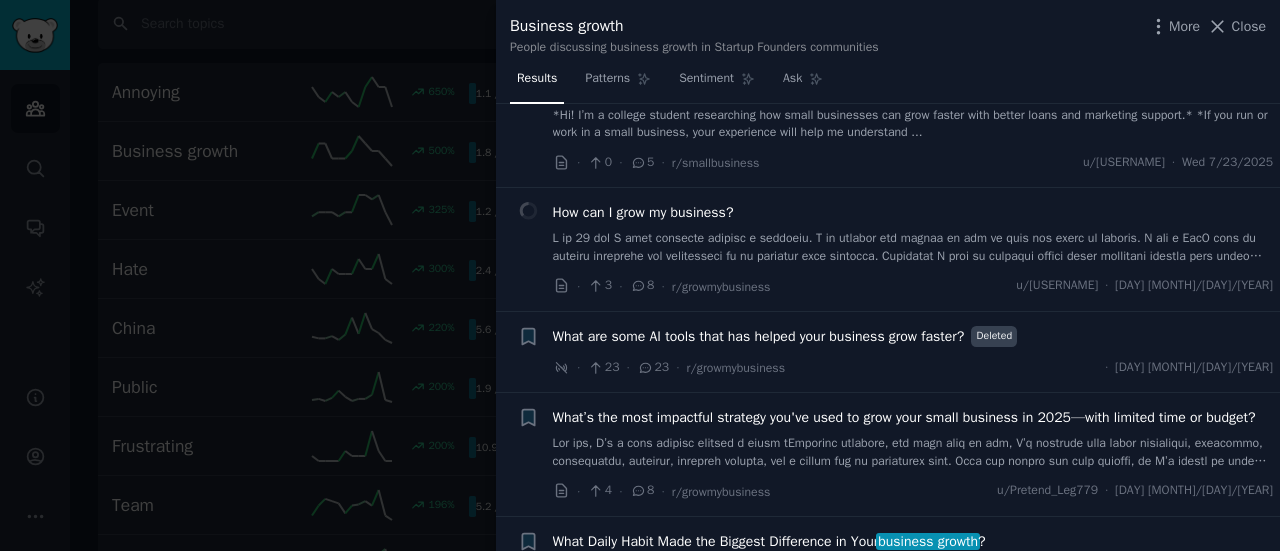scroll, scrollTop: 462, scrollLeft: 0, axis: vertical 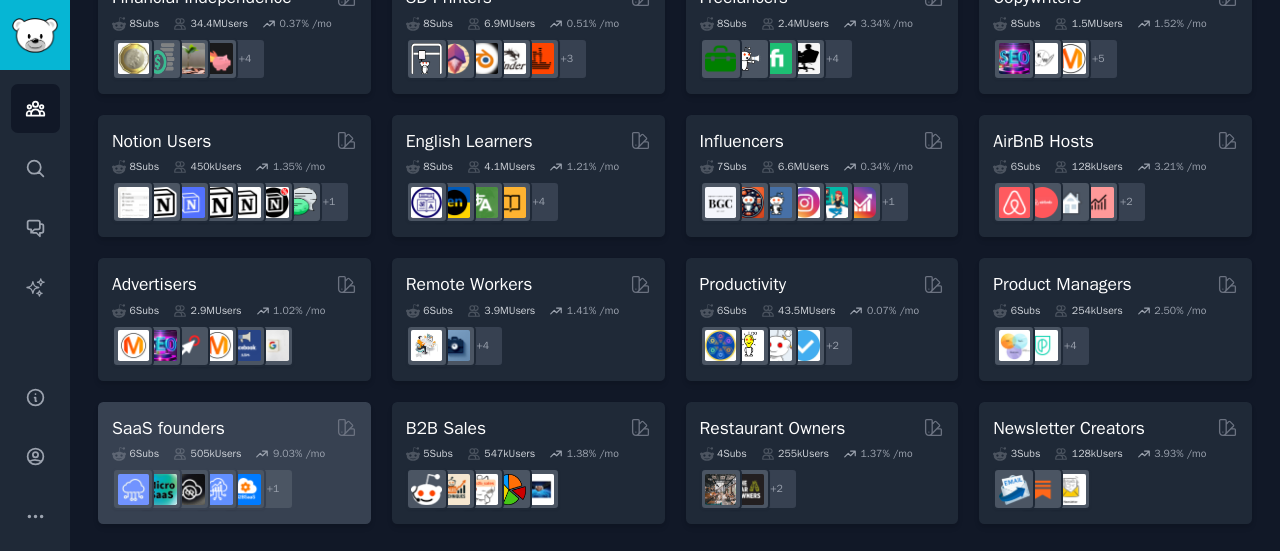 click on "SaaS founders" at bounding box center [168, 428] 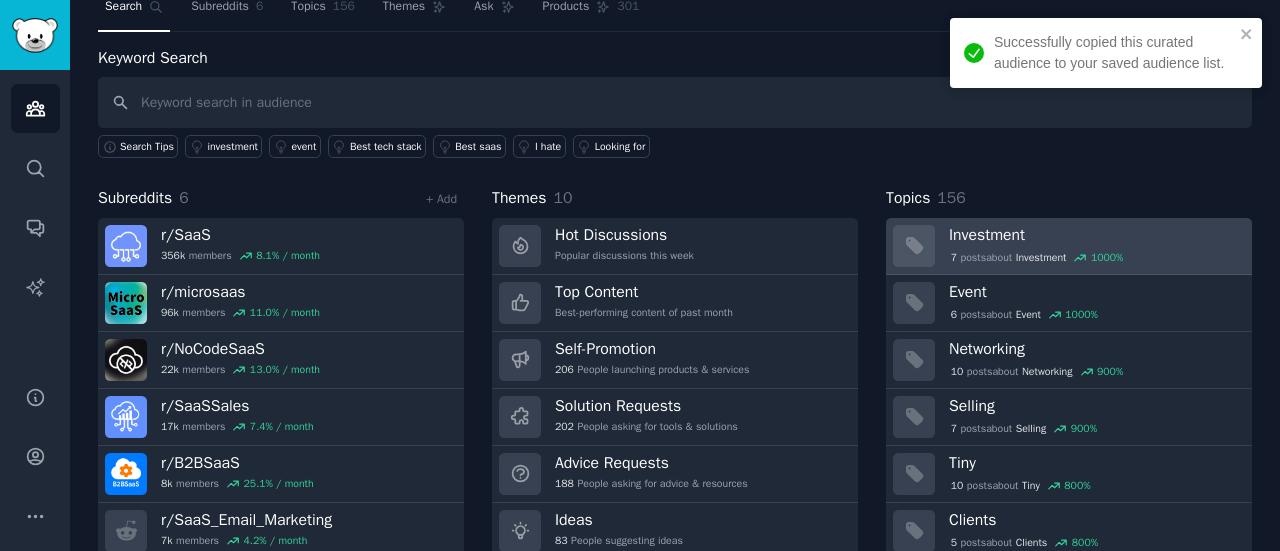 scroll, scrollTop: 90, scrollLeft: 0, axis: vertical 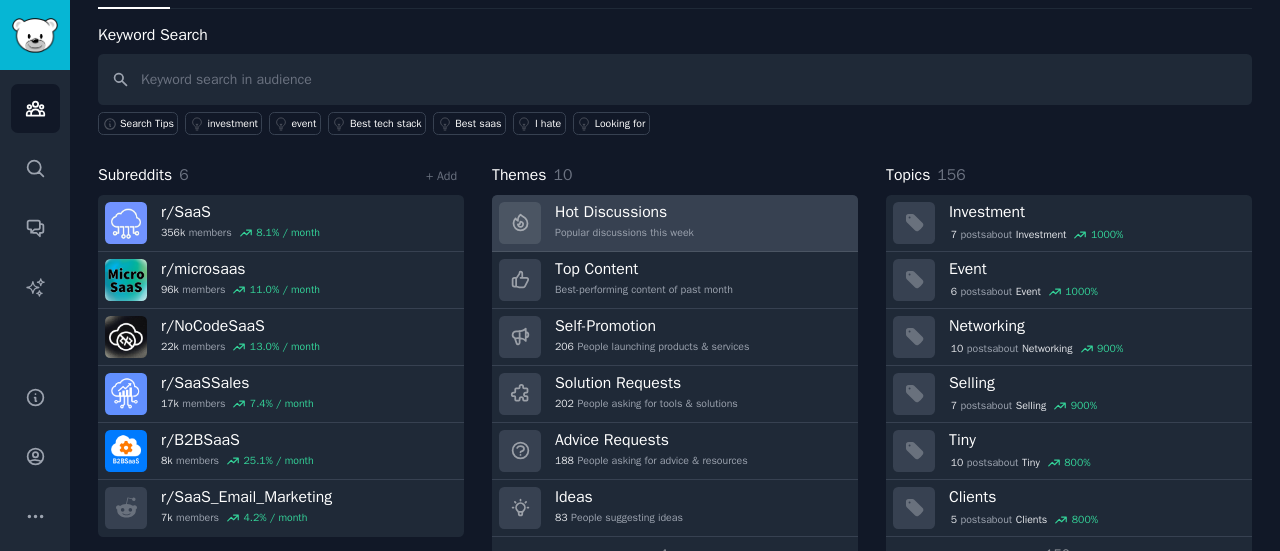 click on "Hot Discussions" at bounding box center (624, 212) 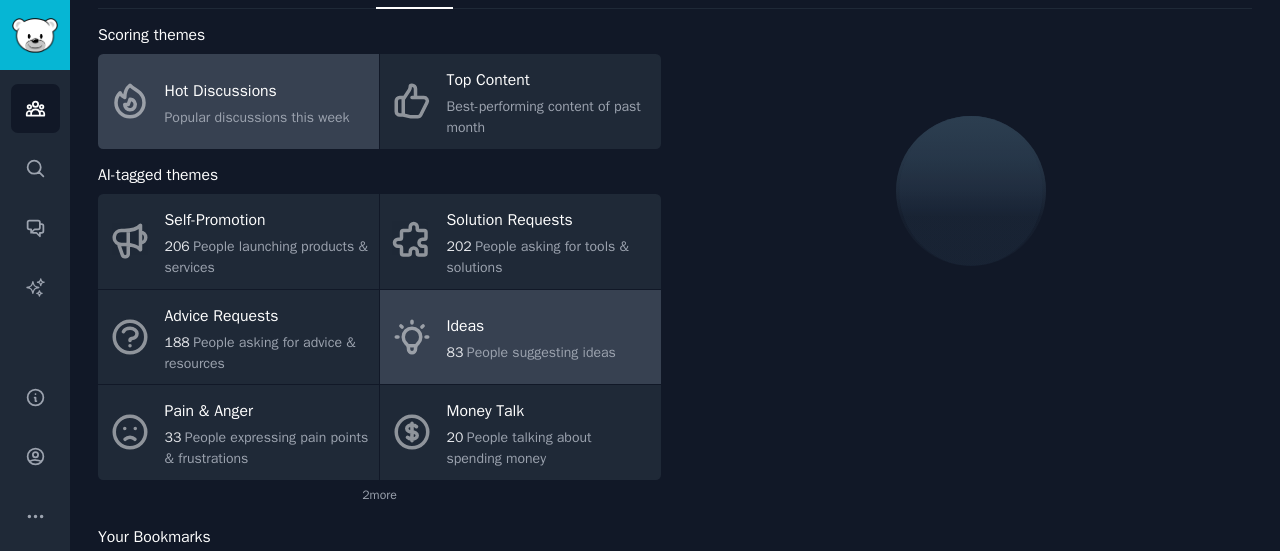 scroll, scrollTop: 154, scrollLeft: 0, axis: vertical 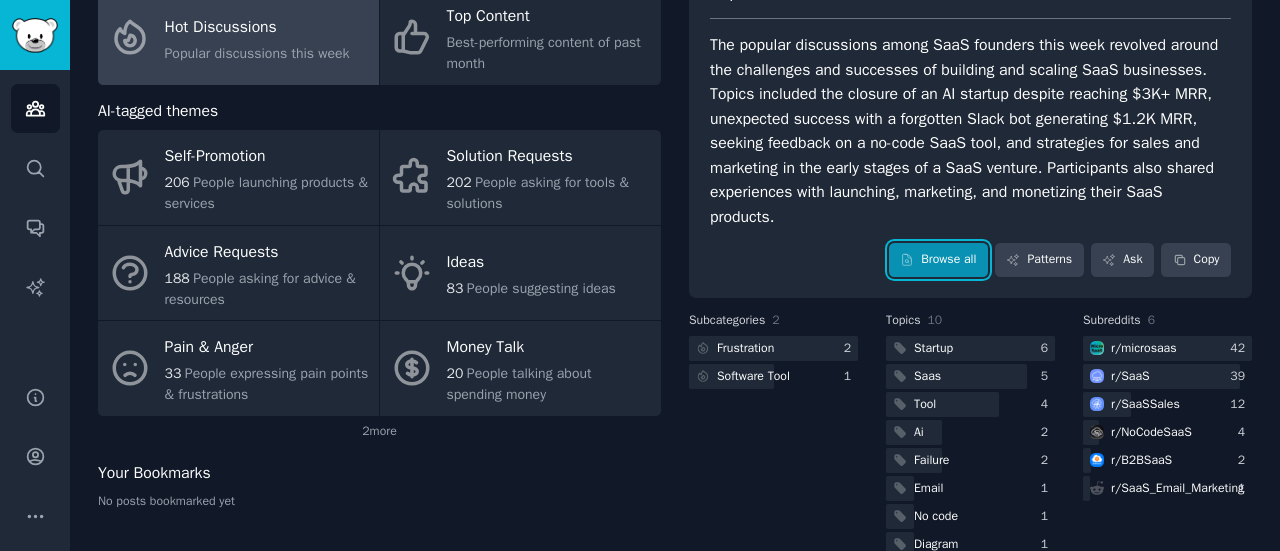 click on "Browse all" at bounding box center (938, 260) 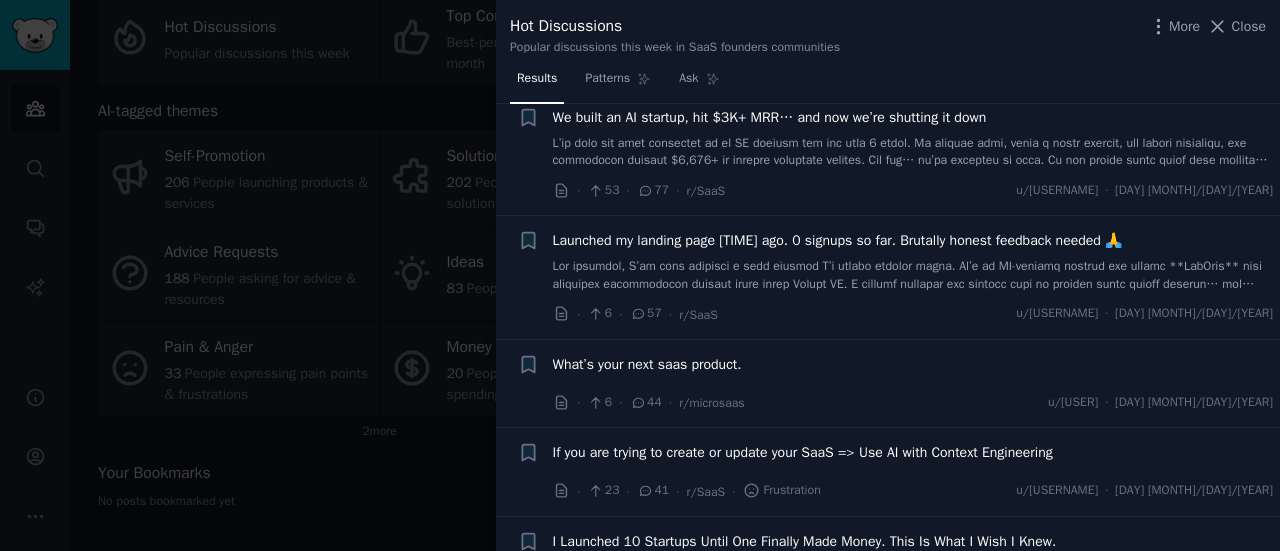 scroll, scrollTop: 206, scrollLeft: 0, axis: vertical 